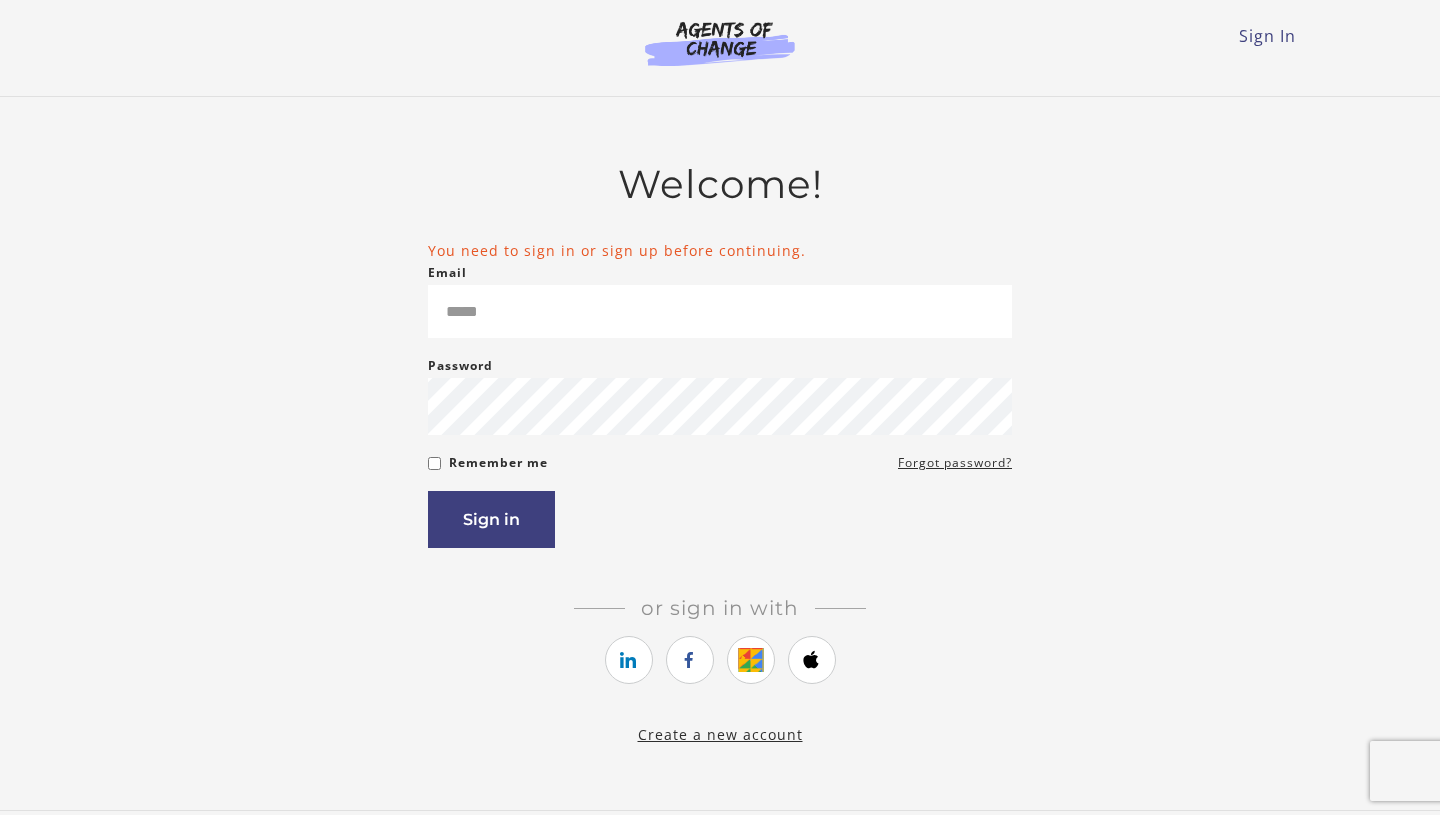 scroll, scrollTop: 0, scrollLeft: 0, axis: both 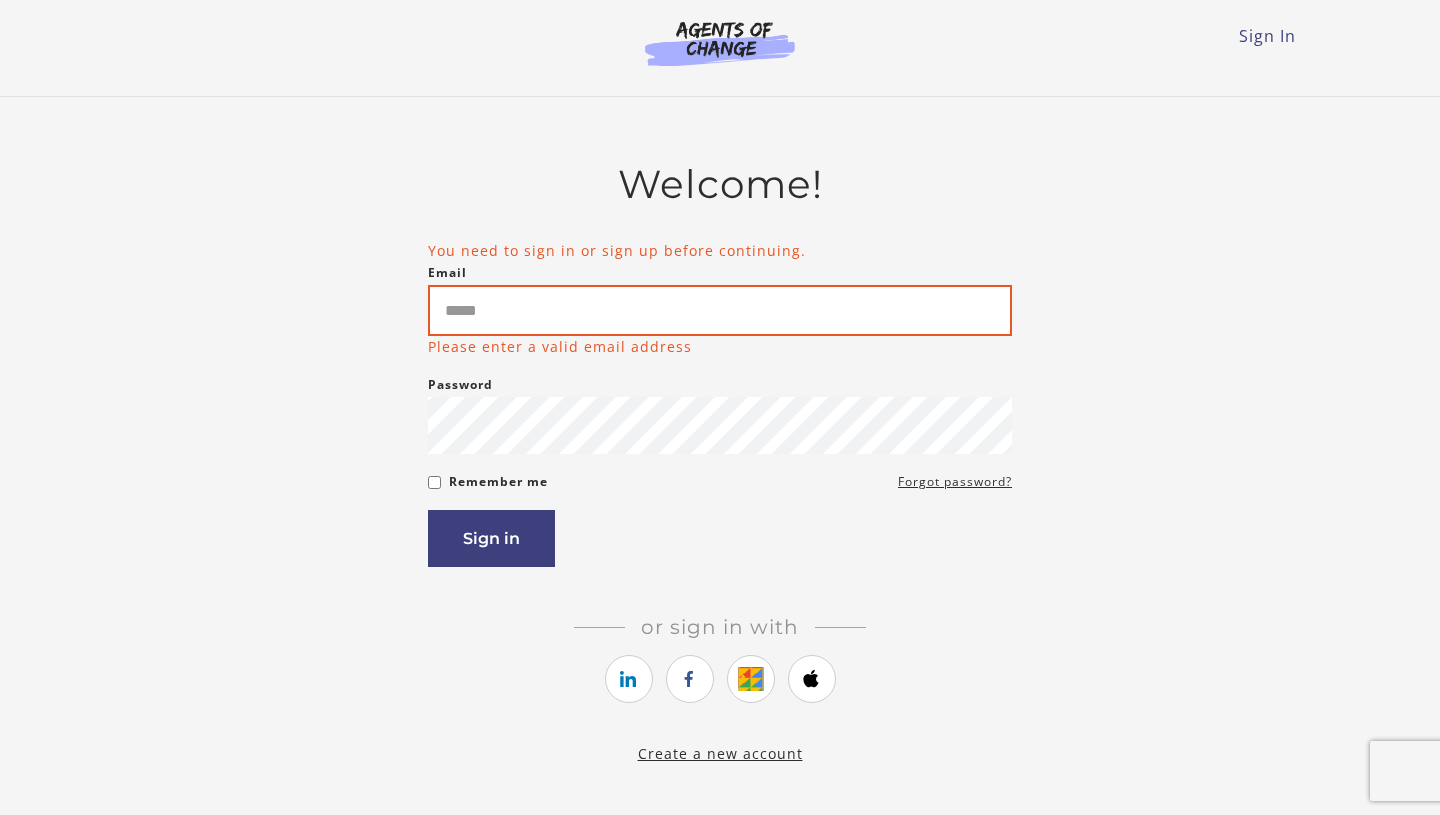 click on "Email" at bounding box center (720, 310) 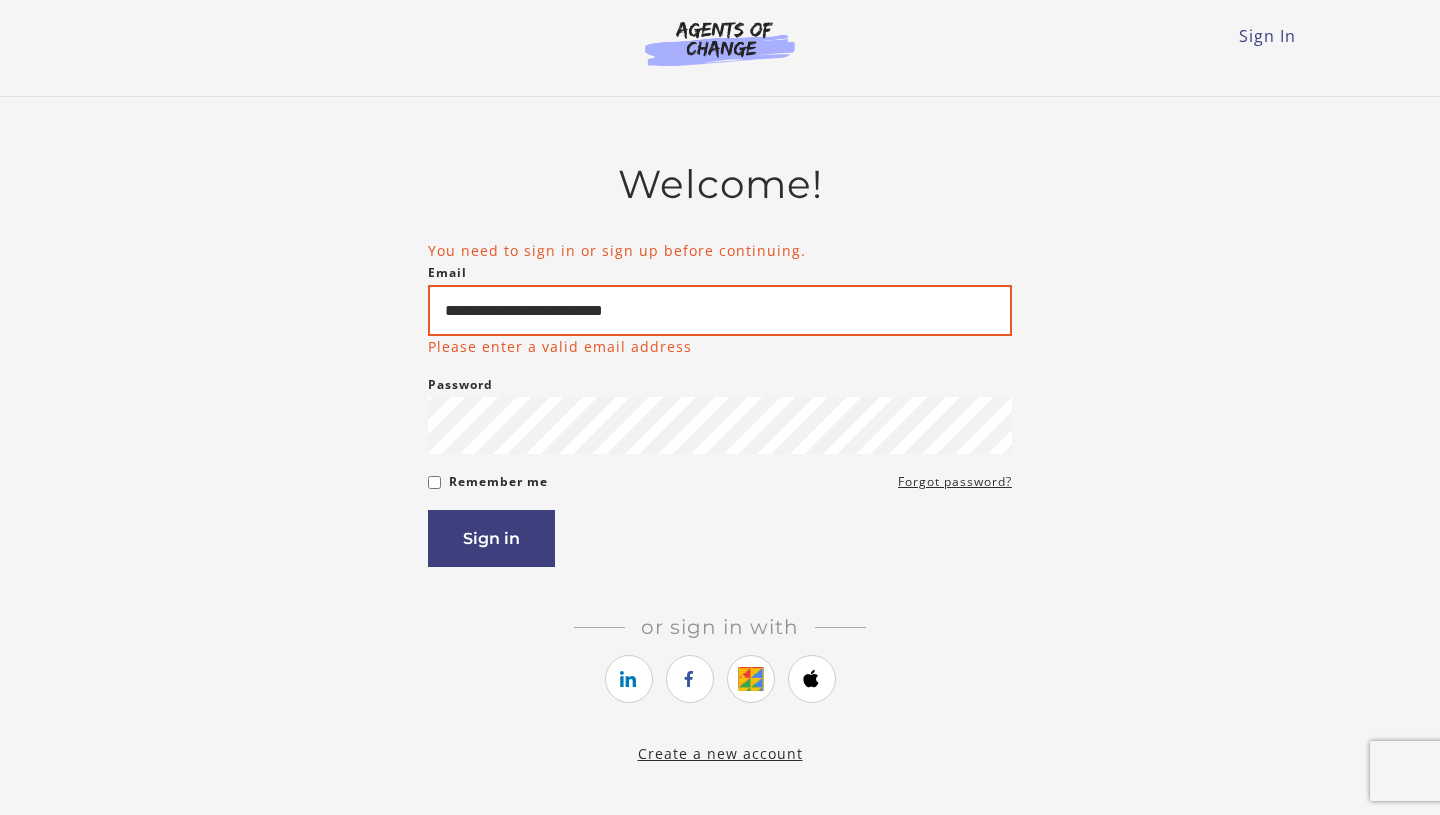 type on "**********" 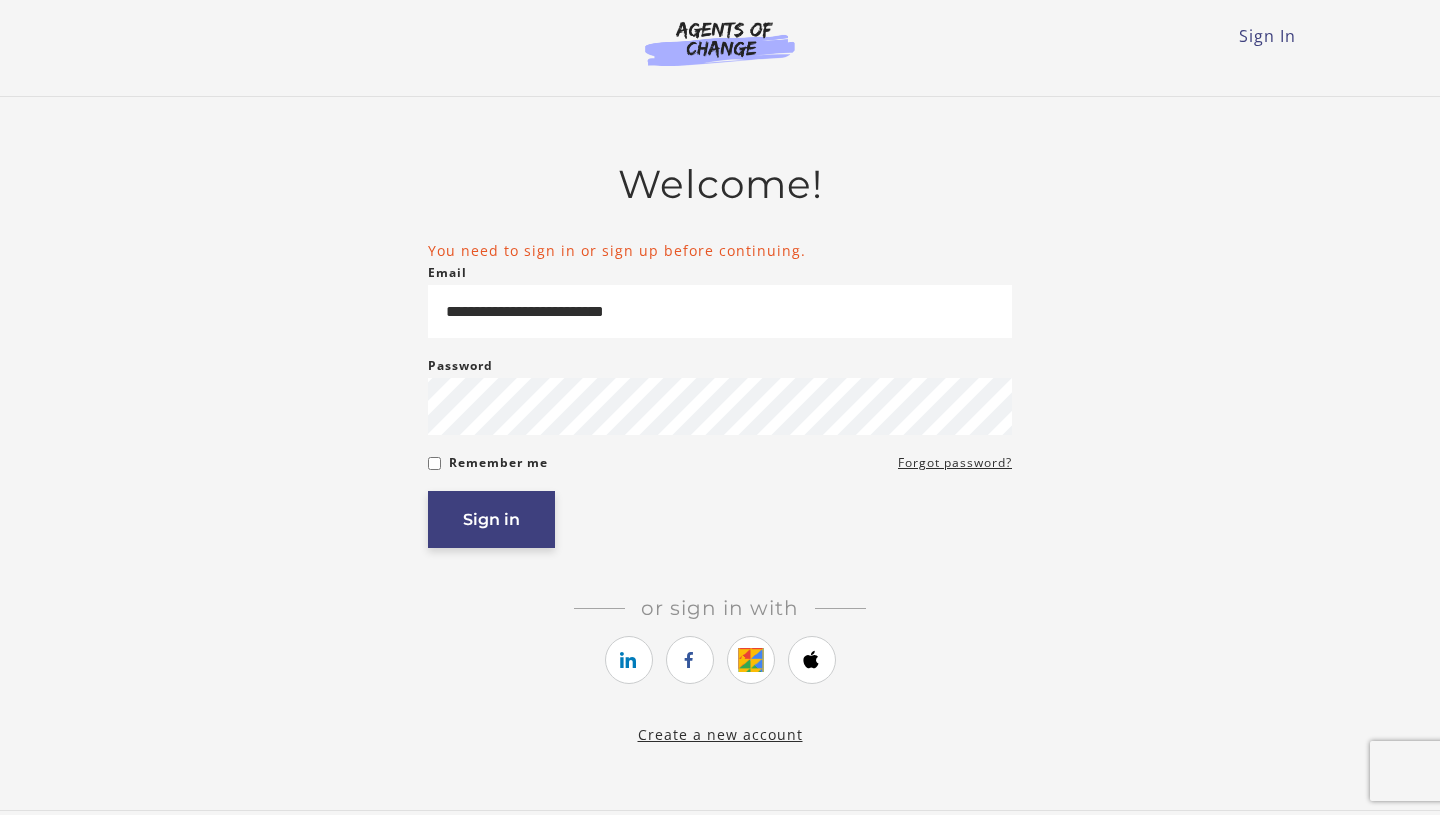 click on "Sign in" at bounding box center (491, 519) 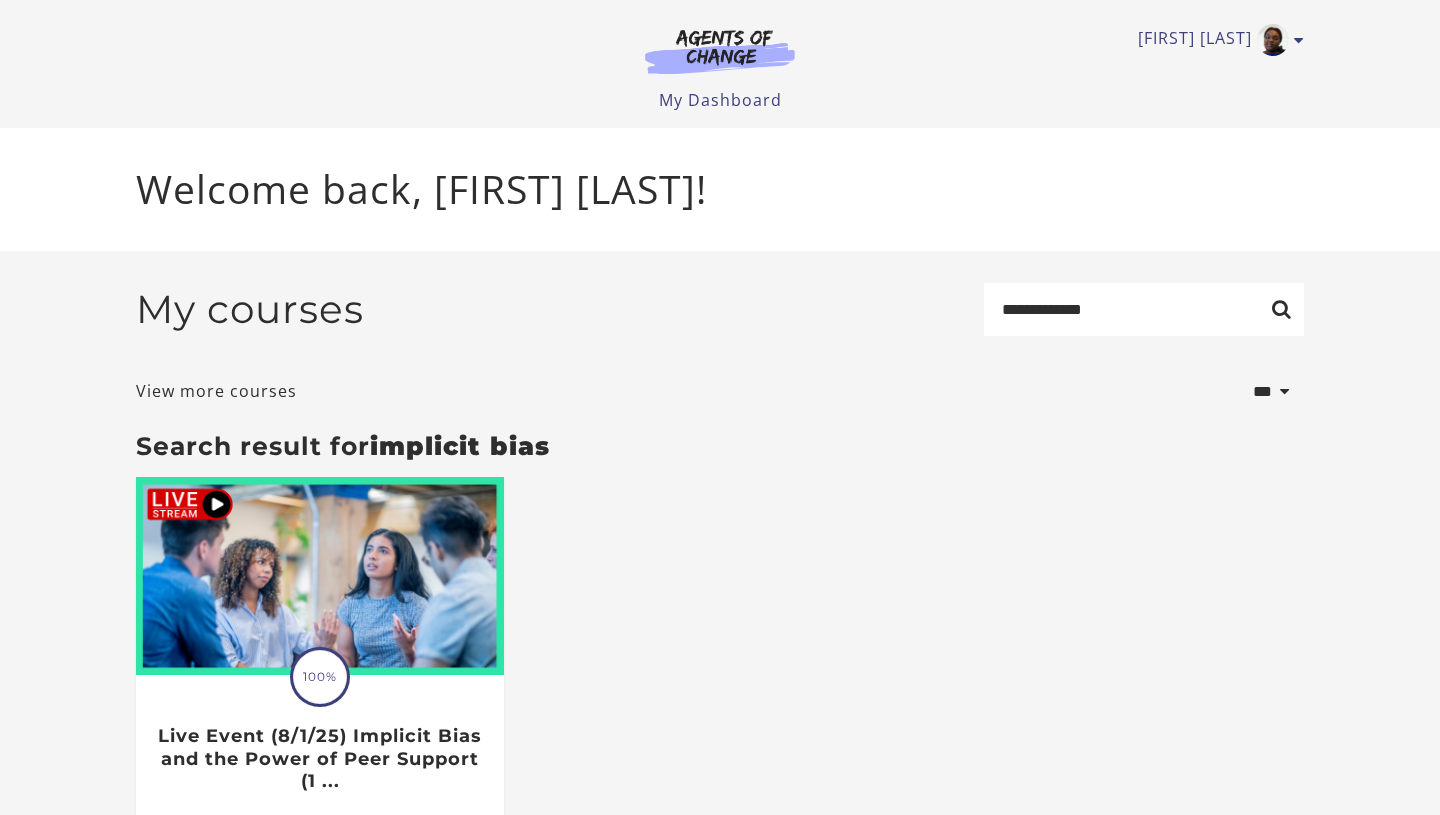 scroll, scrollTop: 0, scrollLeft: 0, axis: both 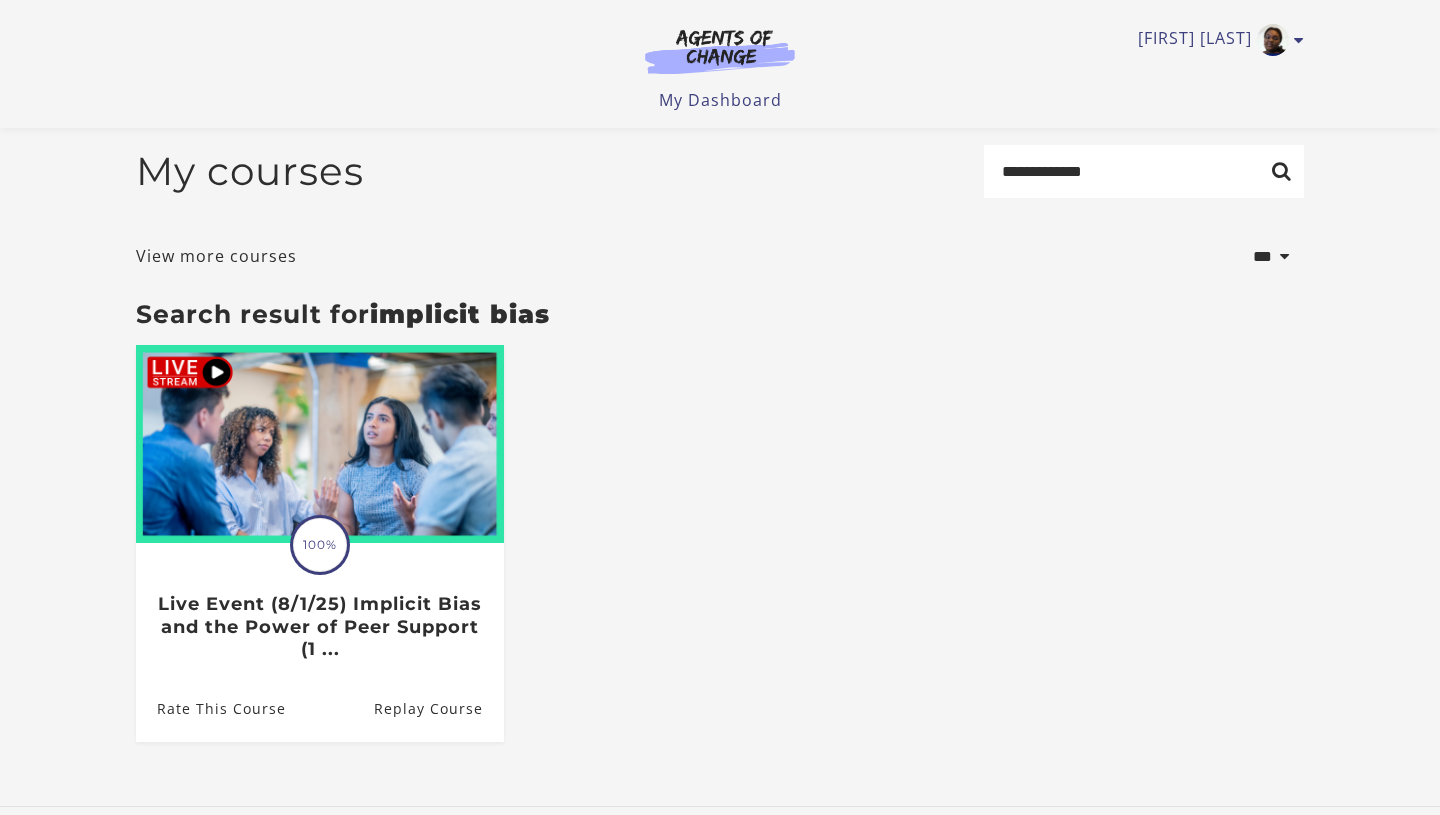 click on "Translation missing: en.liquid.partials.dashboard_course_card.progress_description: 100%
100%
Live Event (8/1/25) Implicit Bias and the Power of Peer Support (1 ...
Rate This Course
Replay Course" at bounding box center (720, 559) 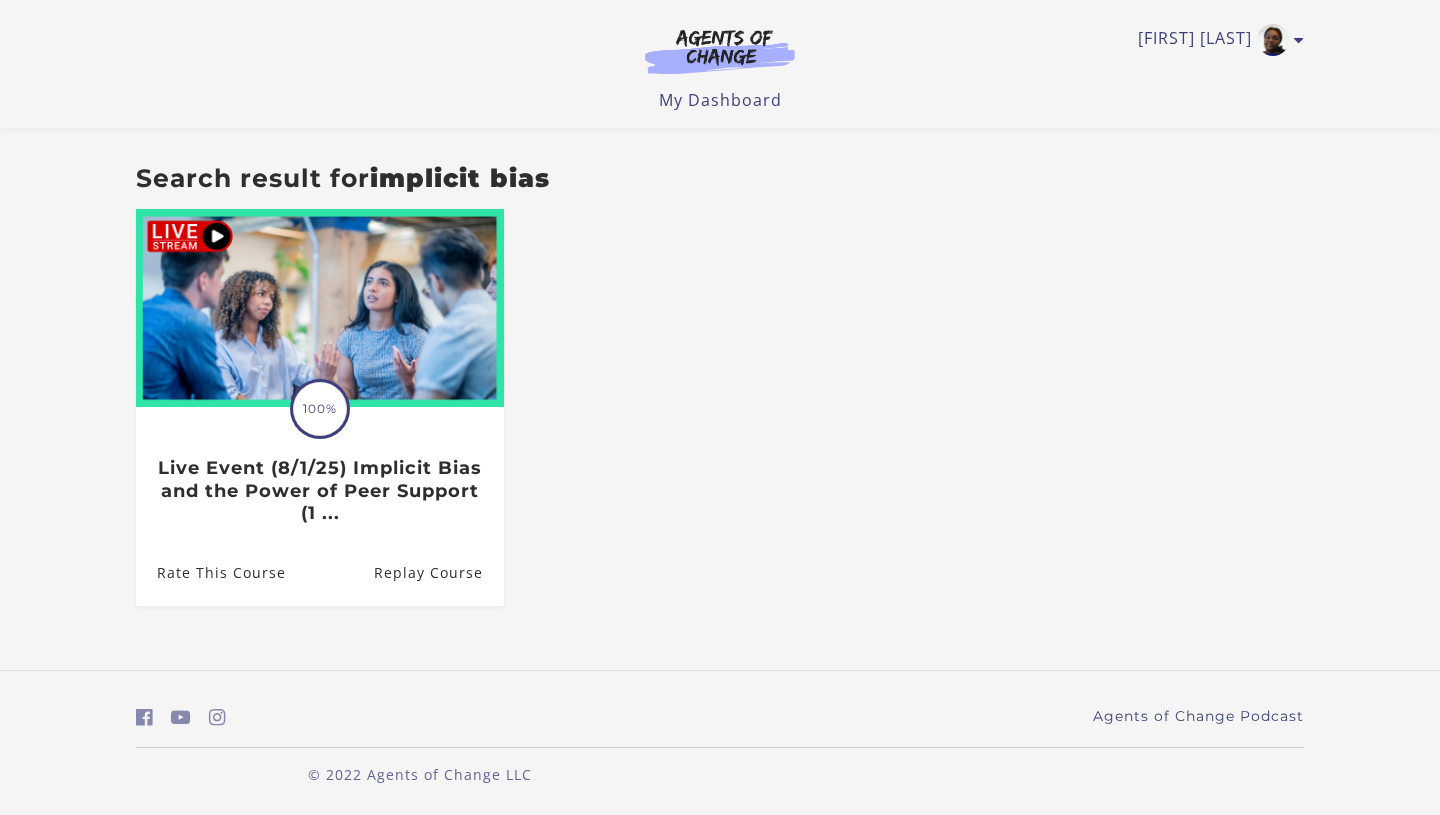 scroll, scrollTop: 151, scrollLeft: 0, axis: vertical 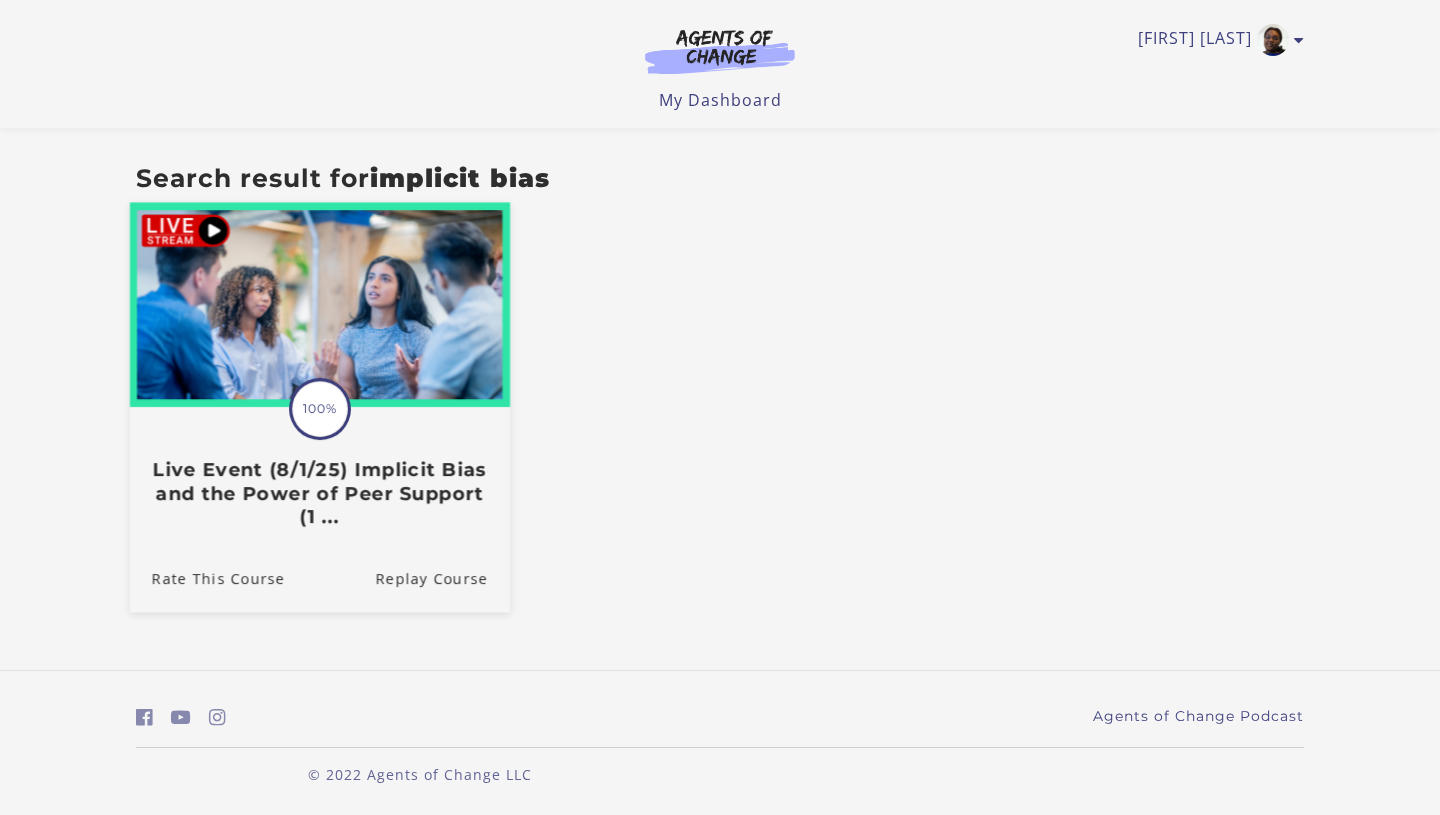 click on "Translation missing: en.liquid.partials.dashboard_course_card.progress_description: 100%
100%
Live Event (8/1/25) Implicit Bias and the Power of Peer Support (1 ..." at bounding box center [320, 468] 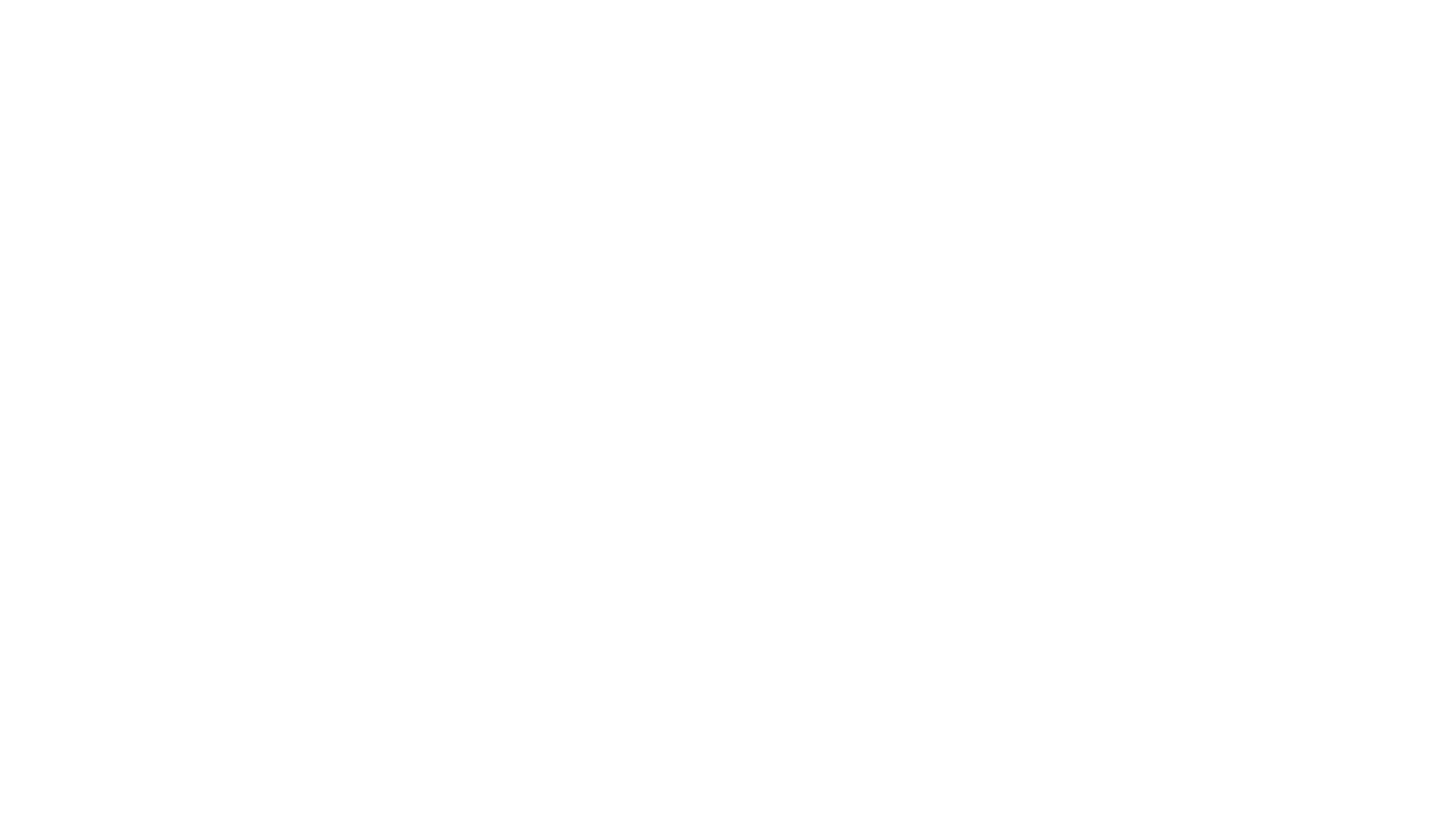 scroll, scrollTop: 0, scrollLeft: 0, axis: both 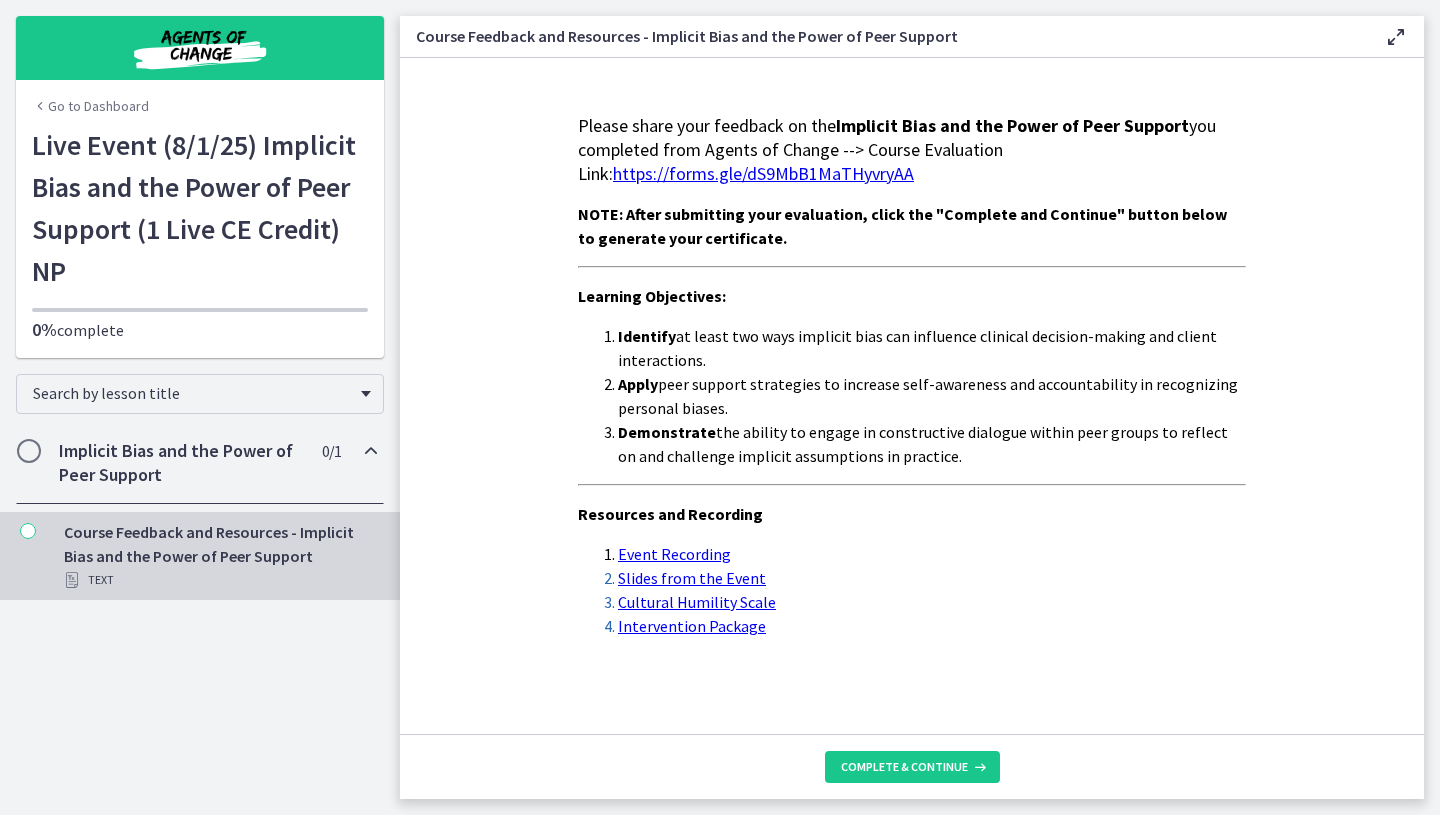 click on "Slides from the Event" at bounding box center (692, 578) 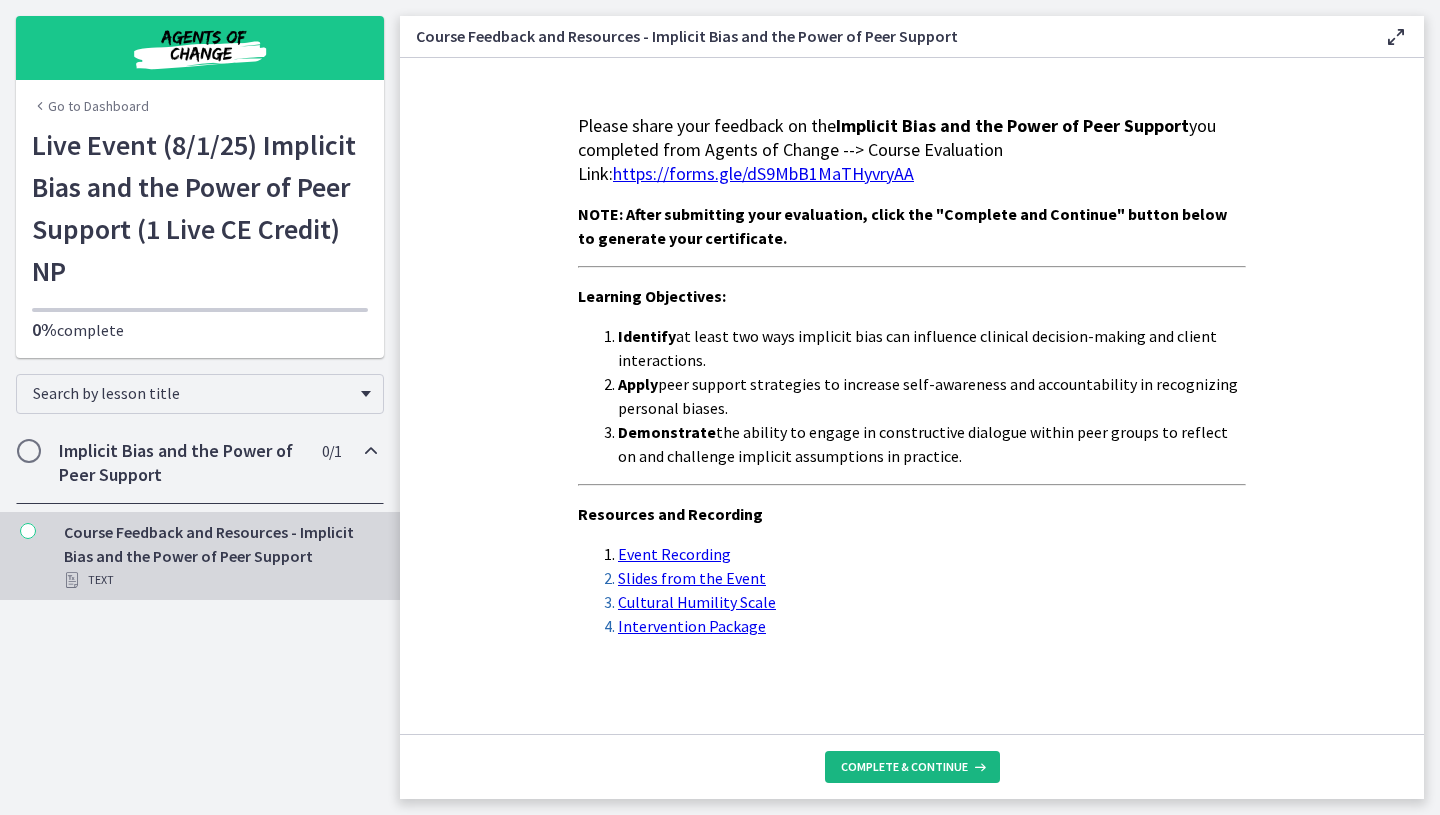 click at bounding box center [978, 767] 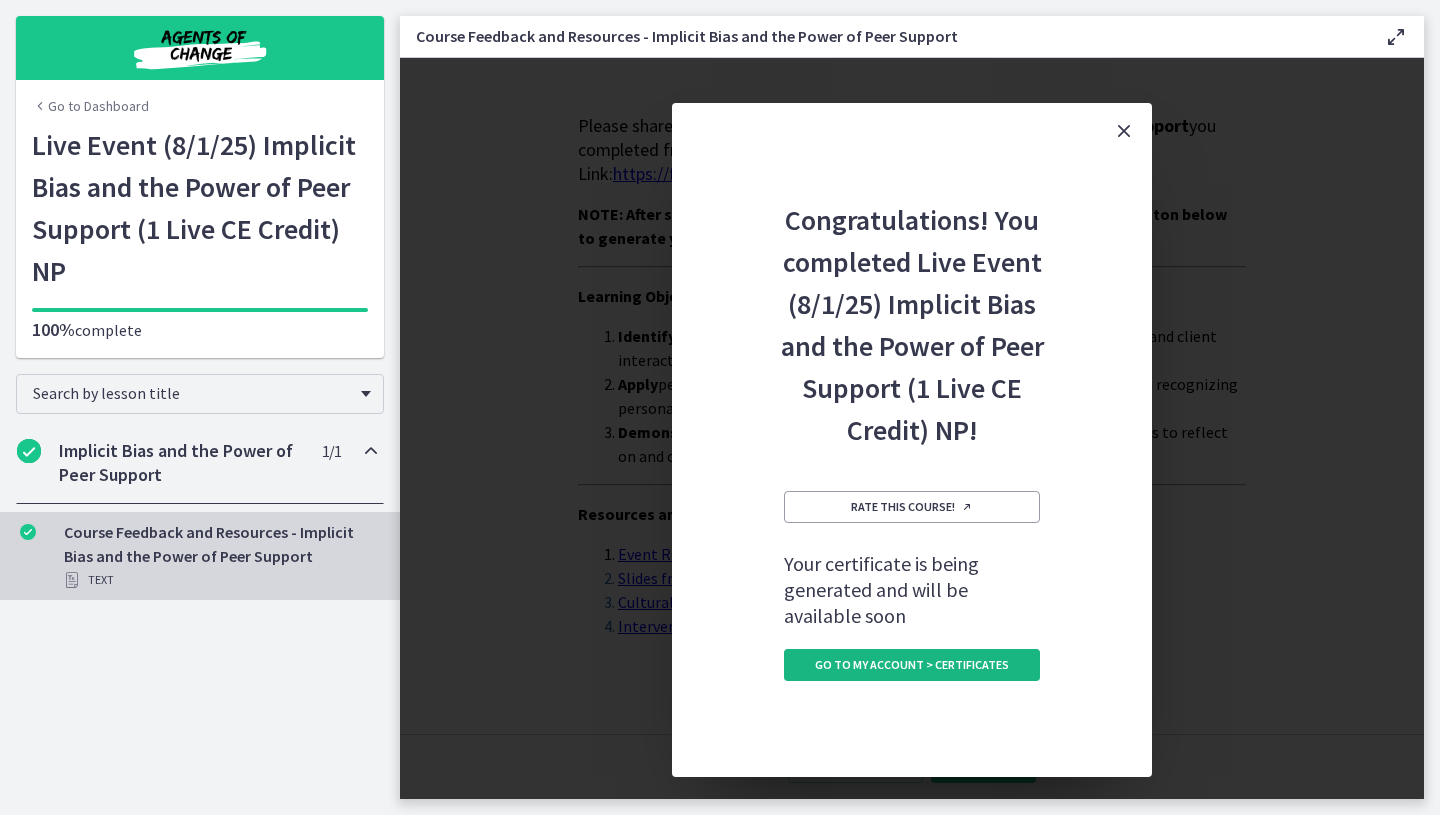 click on "Go to My Account > Certificates" at bounding box center (912, 665) 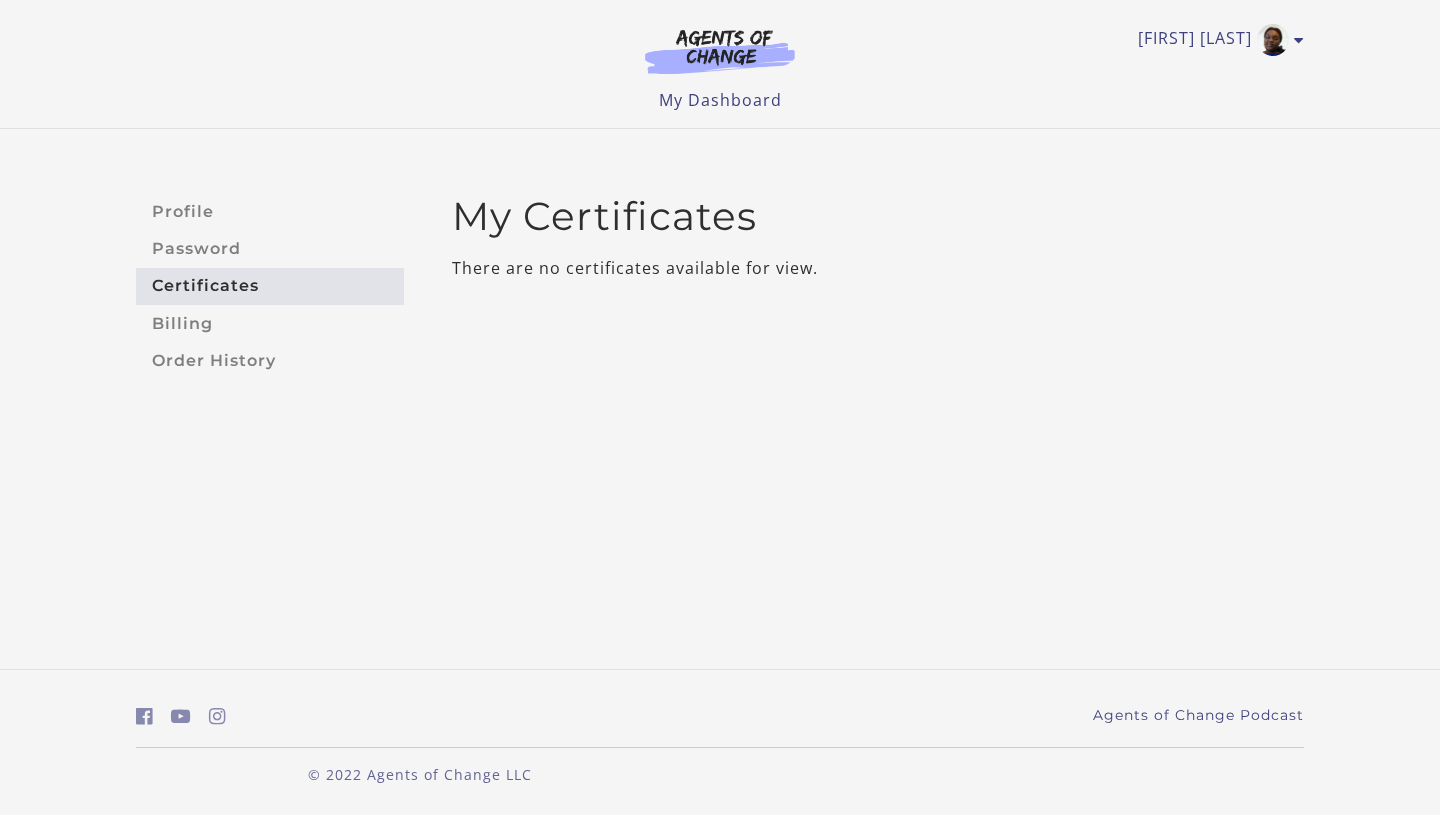 scroll, scrollTop: 0, scrollLeft: 0, axis: both 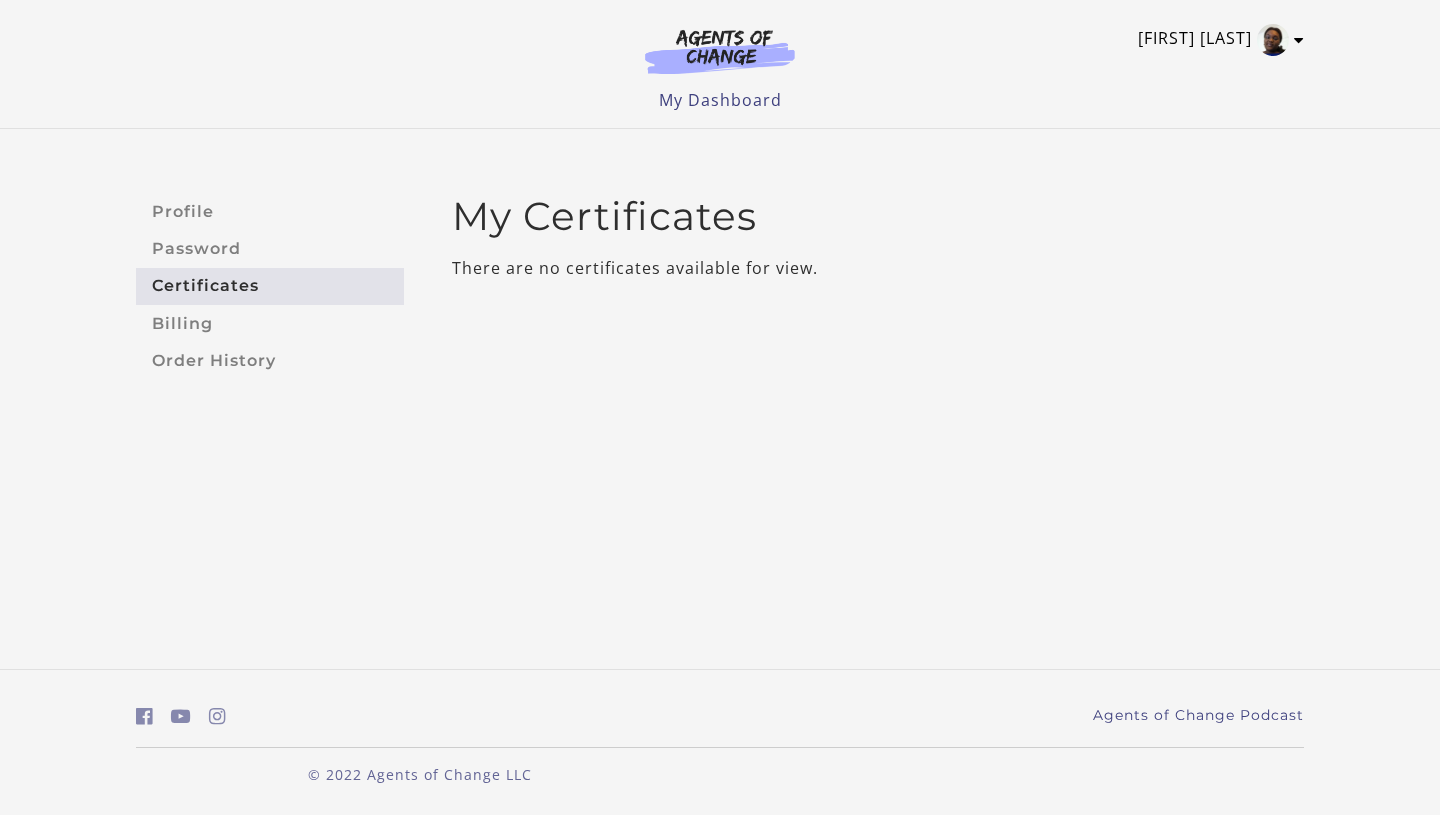 click at bounding box center (1299, 40) 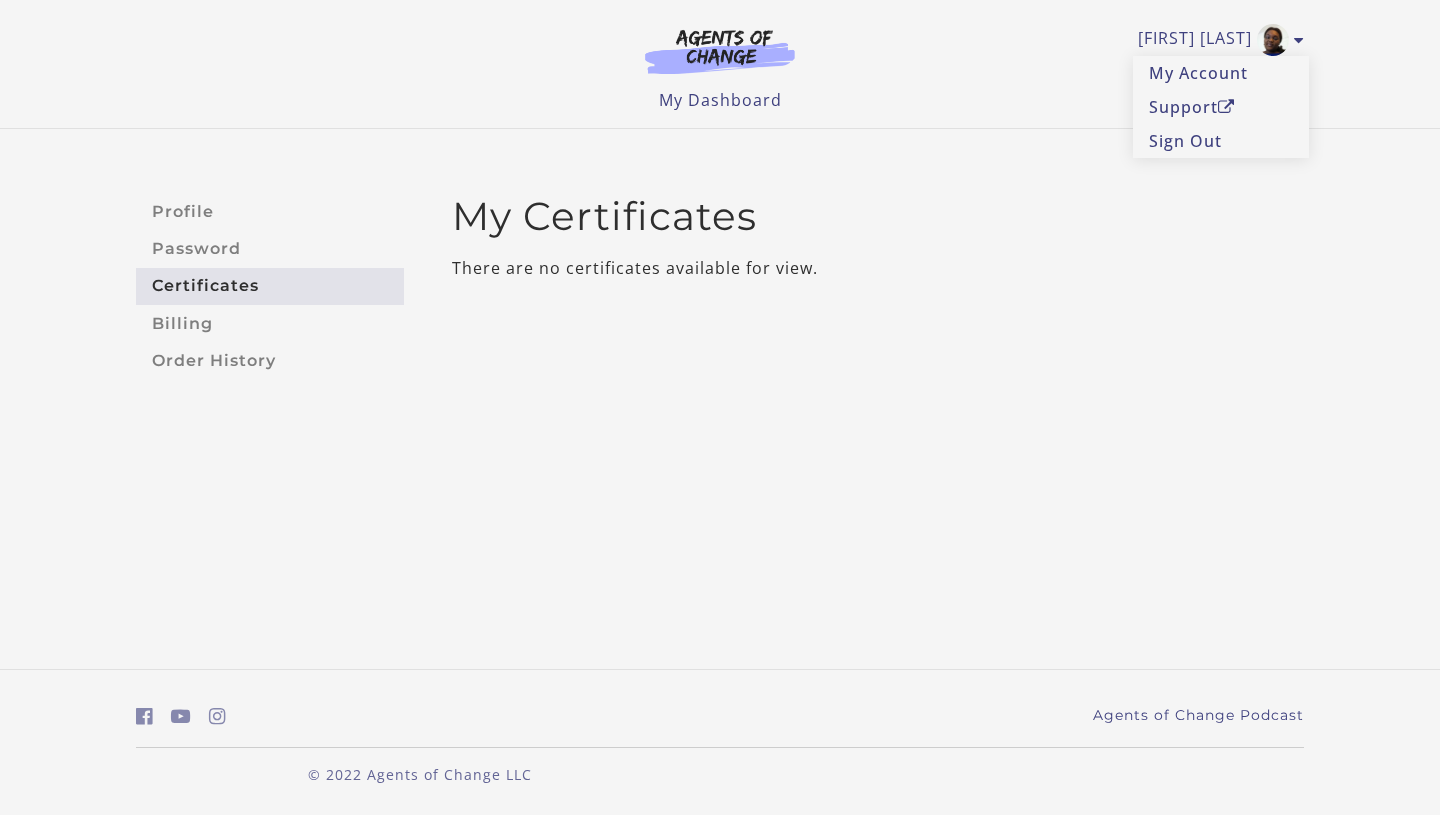 click on "My Certificates
There are no certificates available for view." at bounding box center (870, 286) 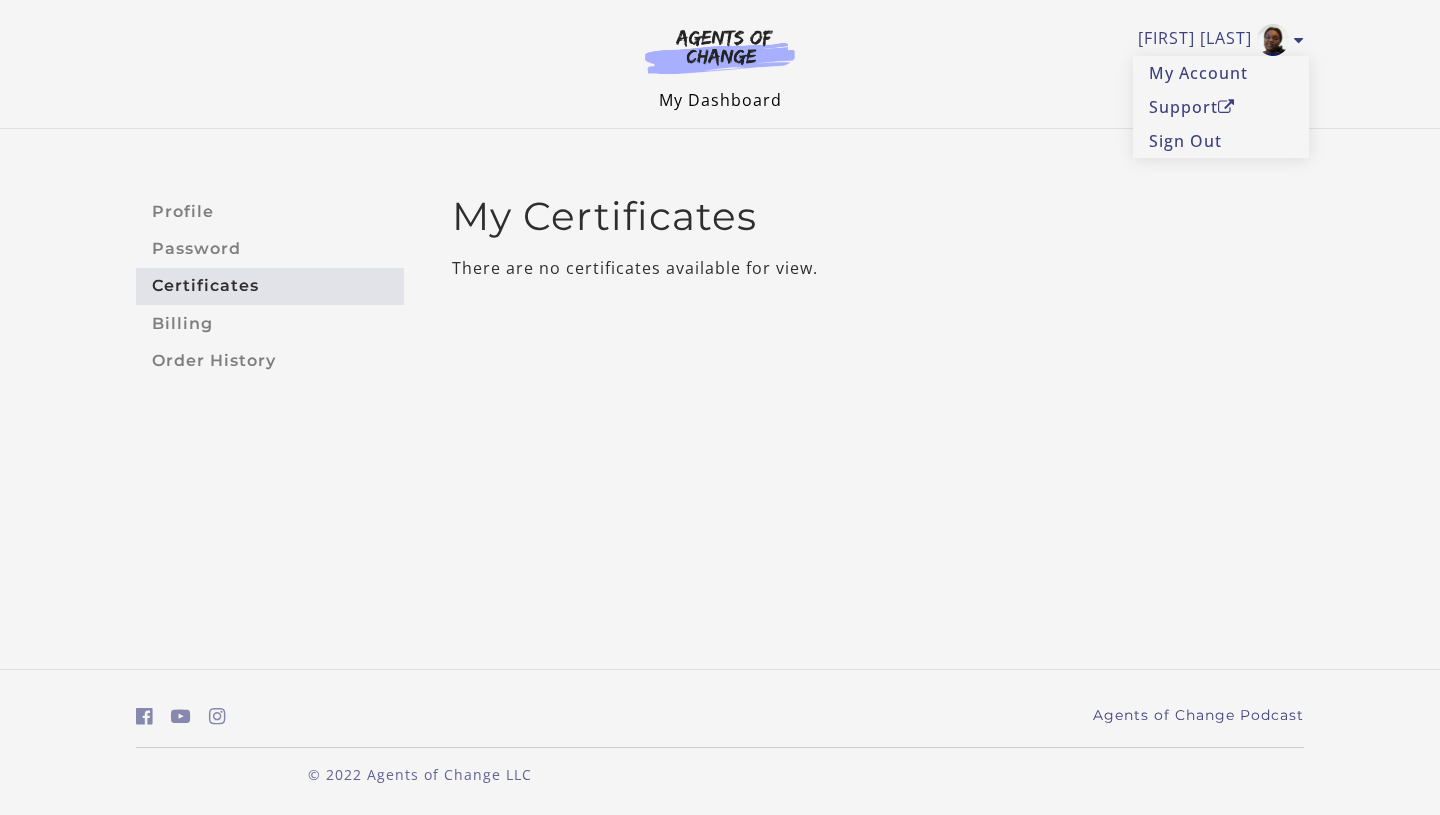 click on "My Dashboard" at bounding box center [720, 100] 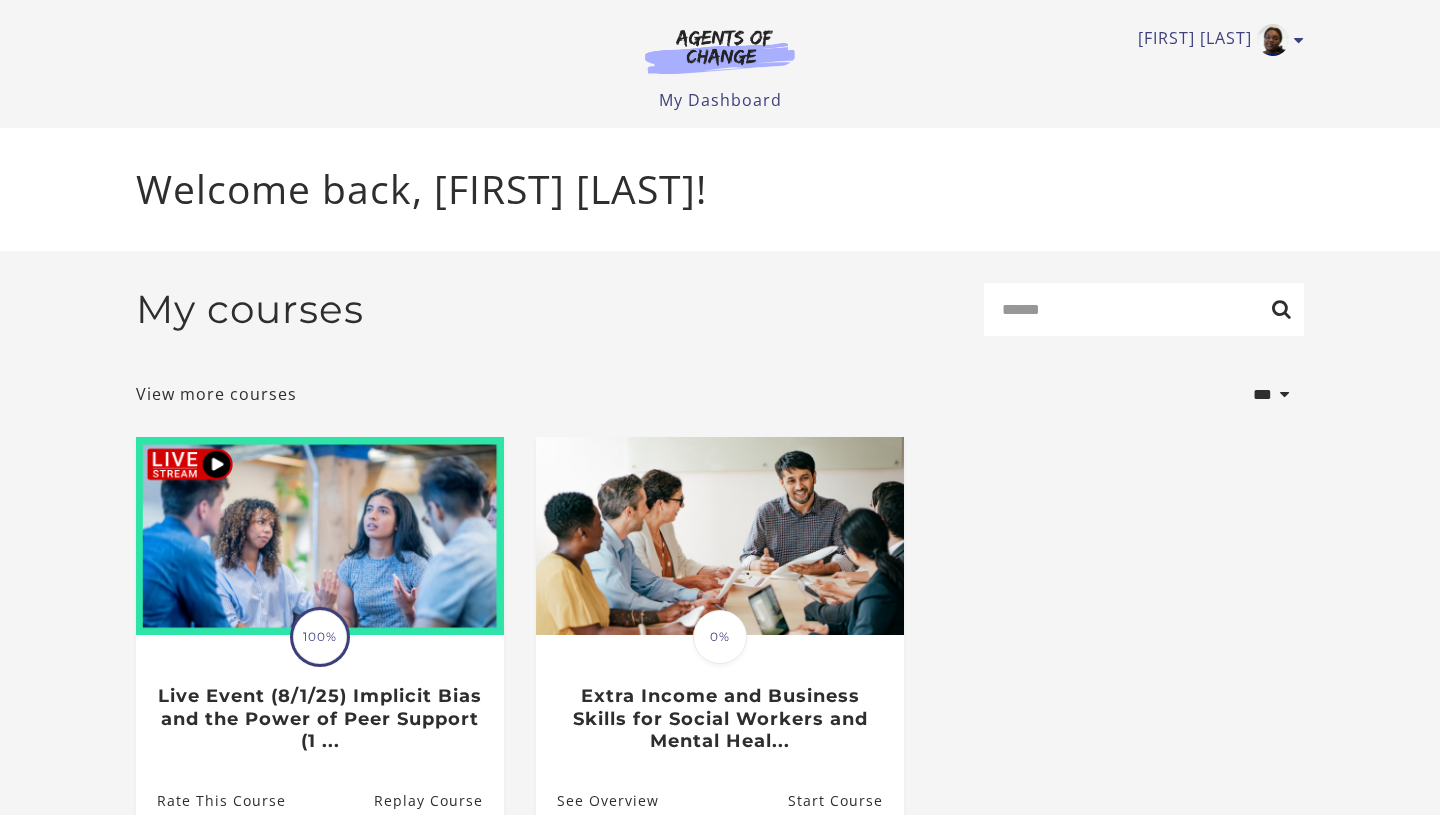 scroll, scrollTop: 0, scrollLeft: 0, axis: both 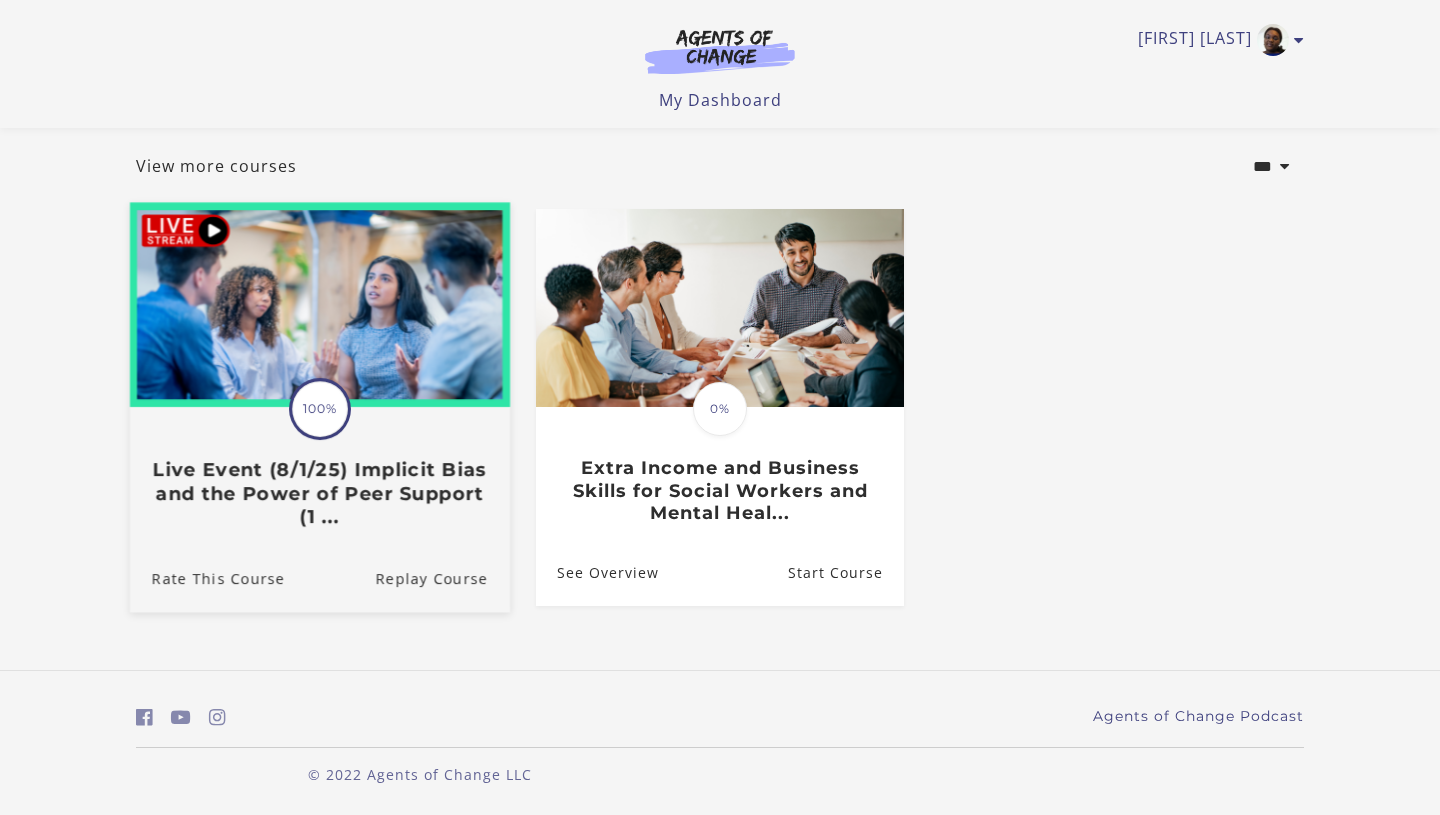 click on "Live Event (8/1/25) Implicit Bias and the Power of Peer Support (1 ..." at bounding box center [320, 494] 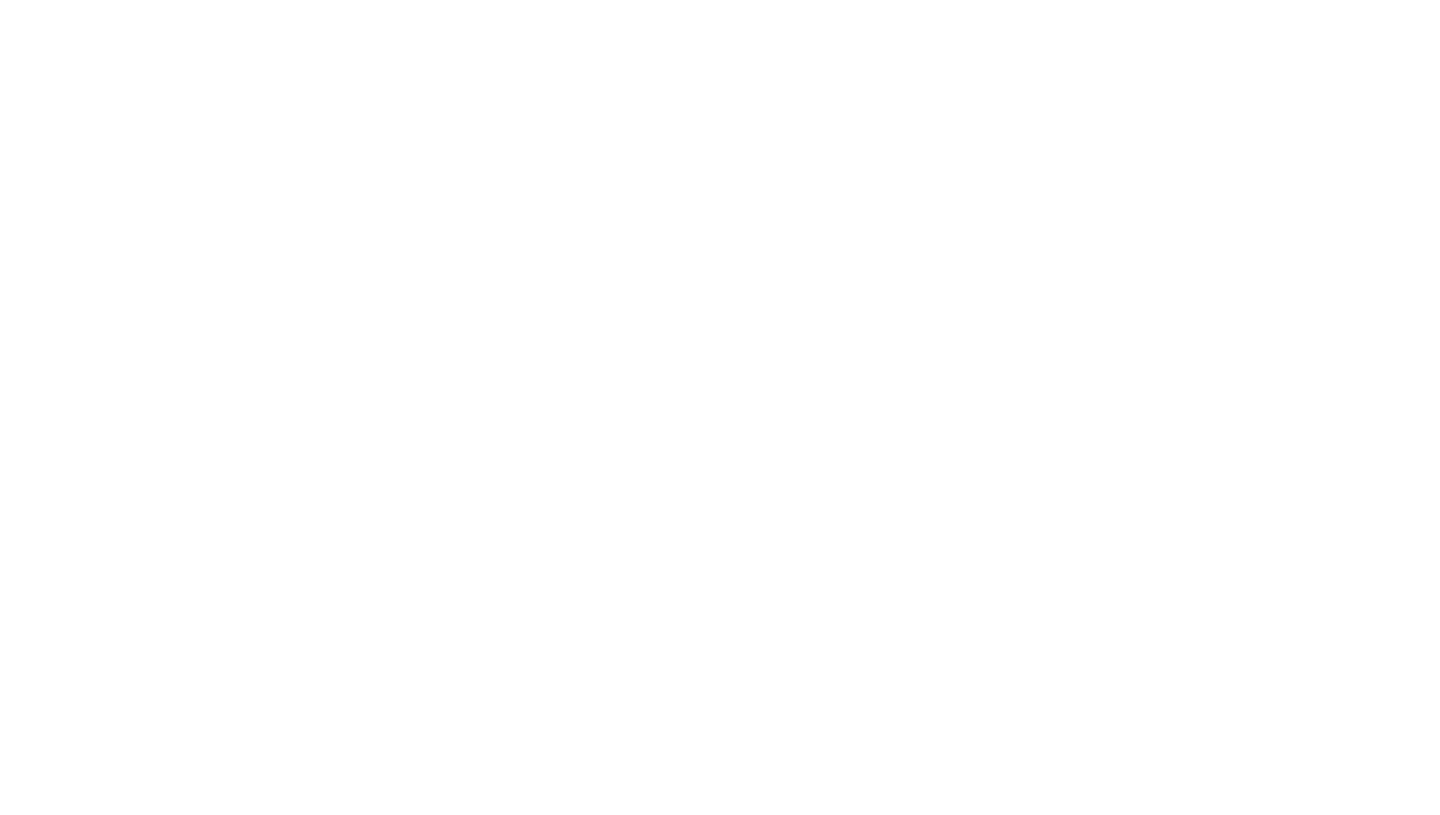 scroll, scrollTop: 0, scrollLeft: 0, axis: both 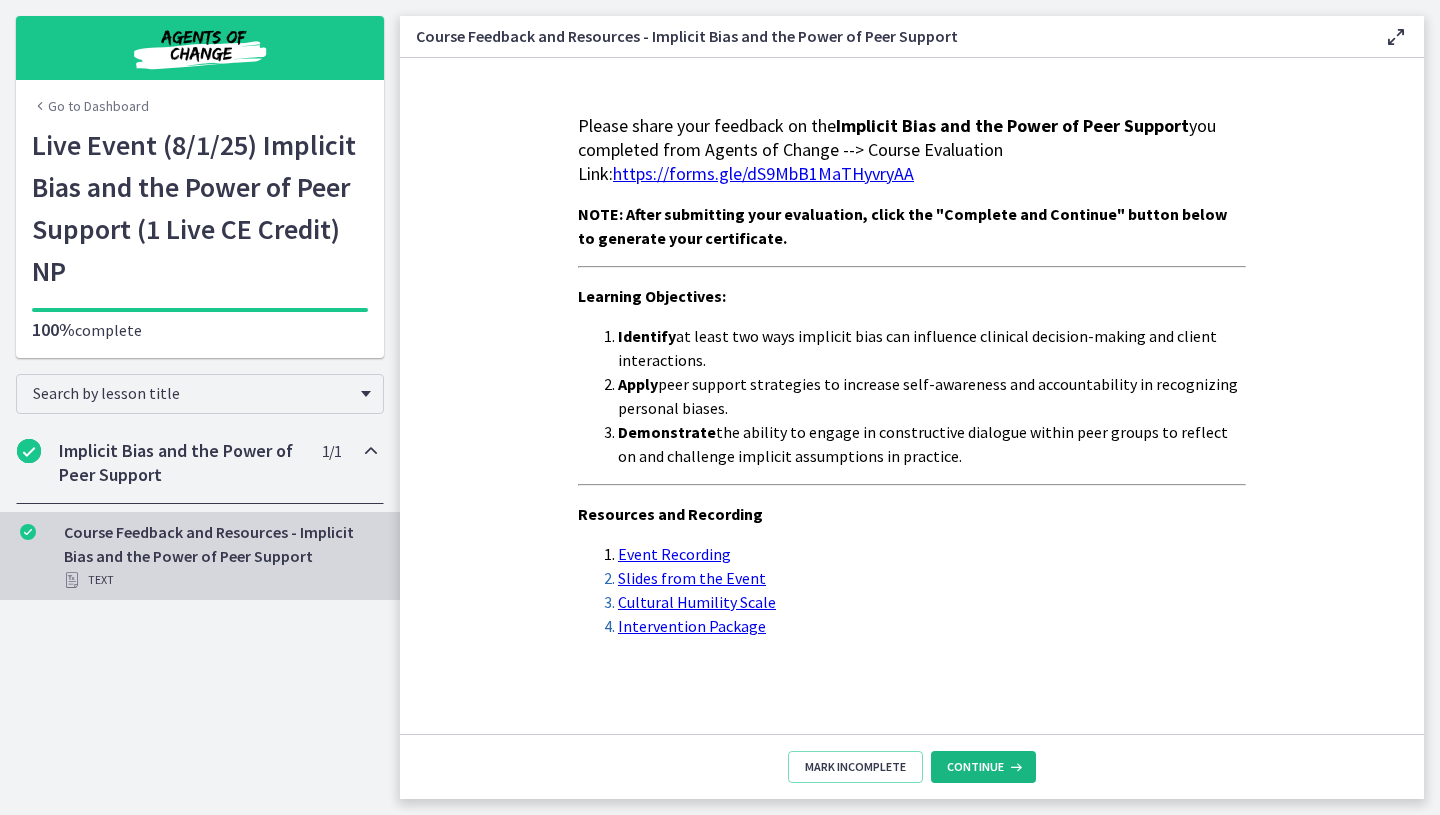 click at bounding box center [1014, 767] 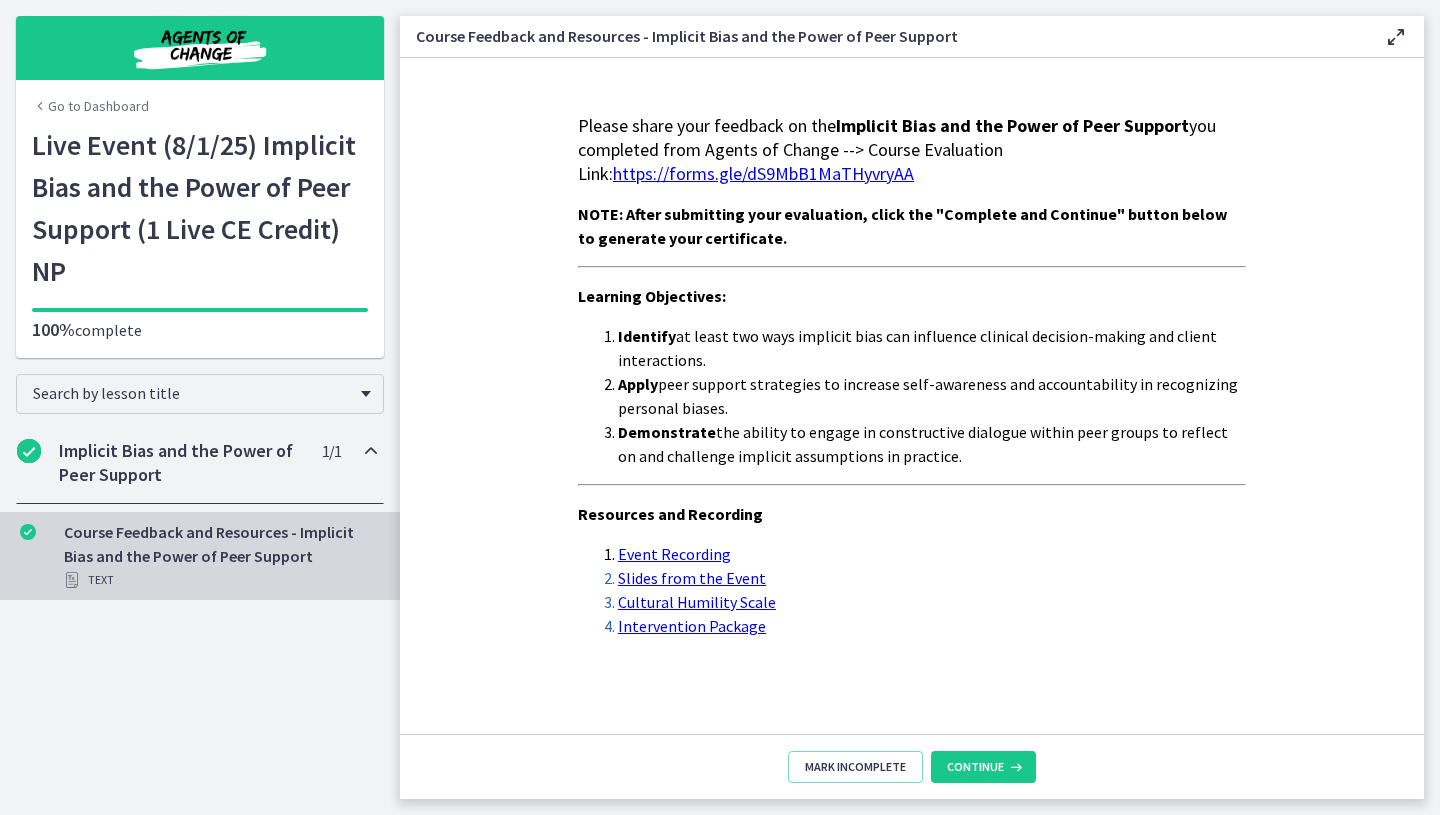 click on "Intervention Package" at bounding box center [932, 626] 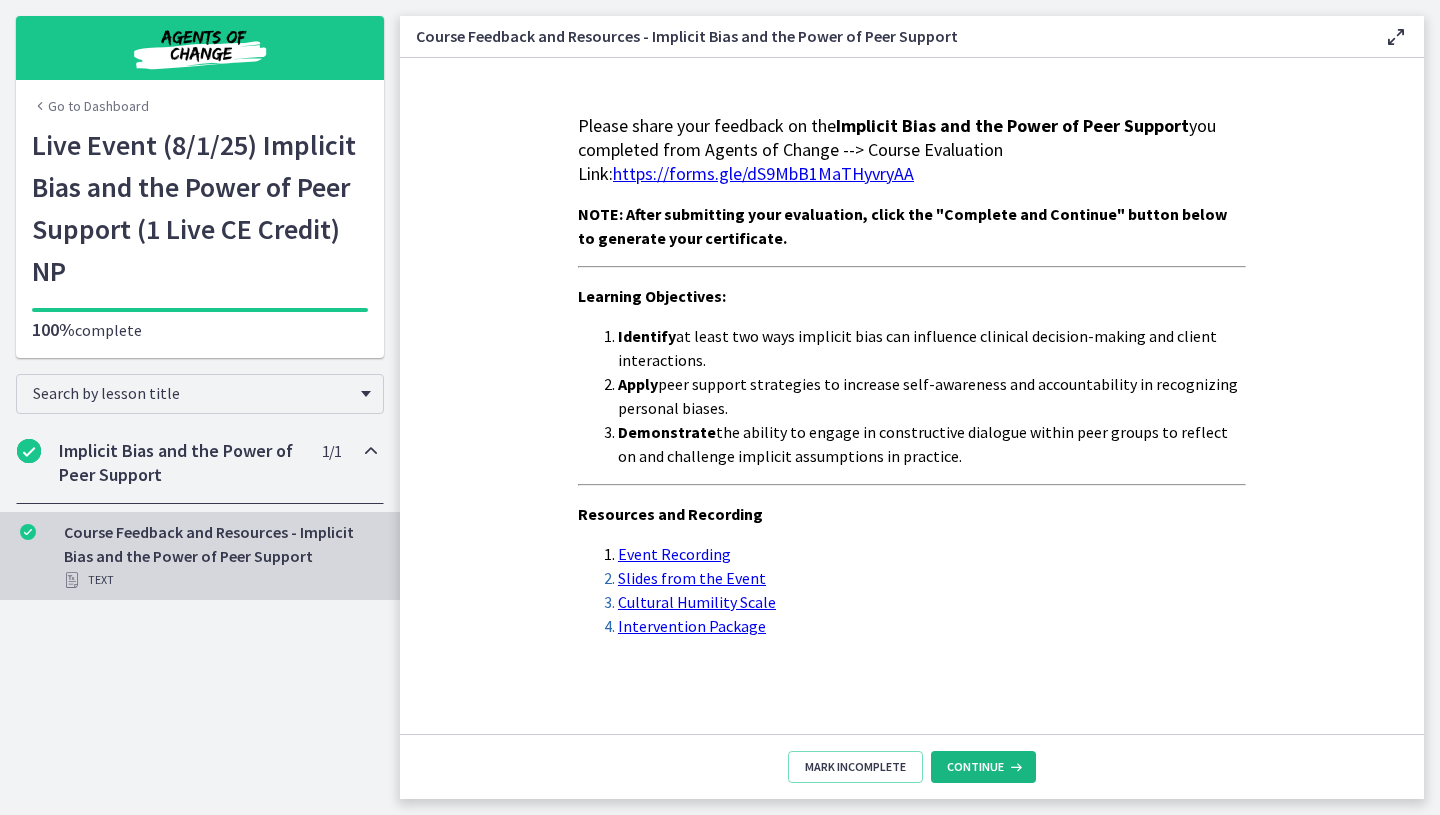 click on "Continue" at bounding box center (975, 767) 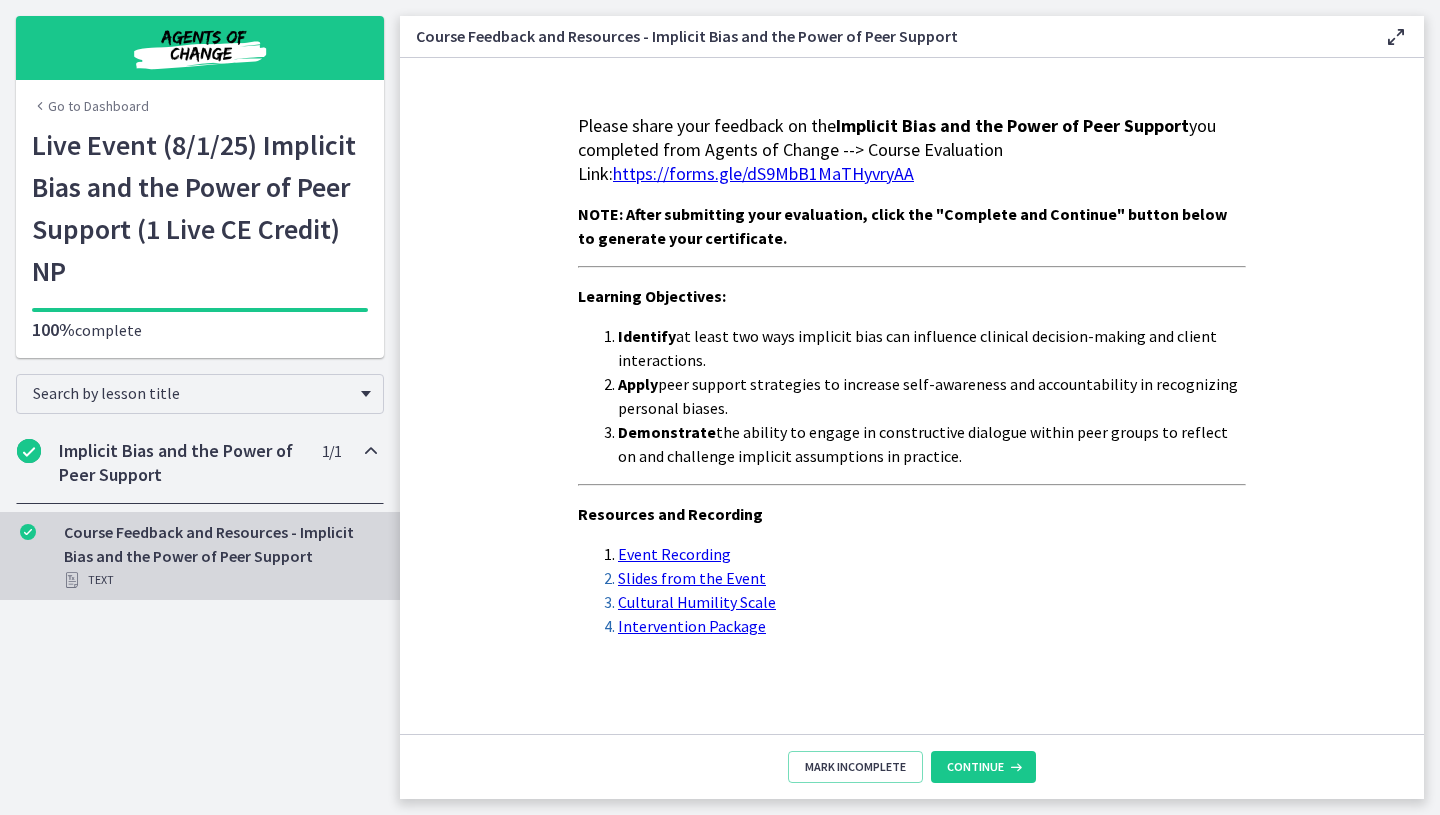 click on "Resources and Recording" at bounding box center [912, 514] 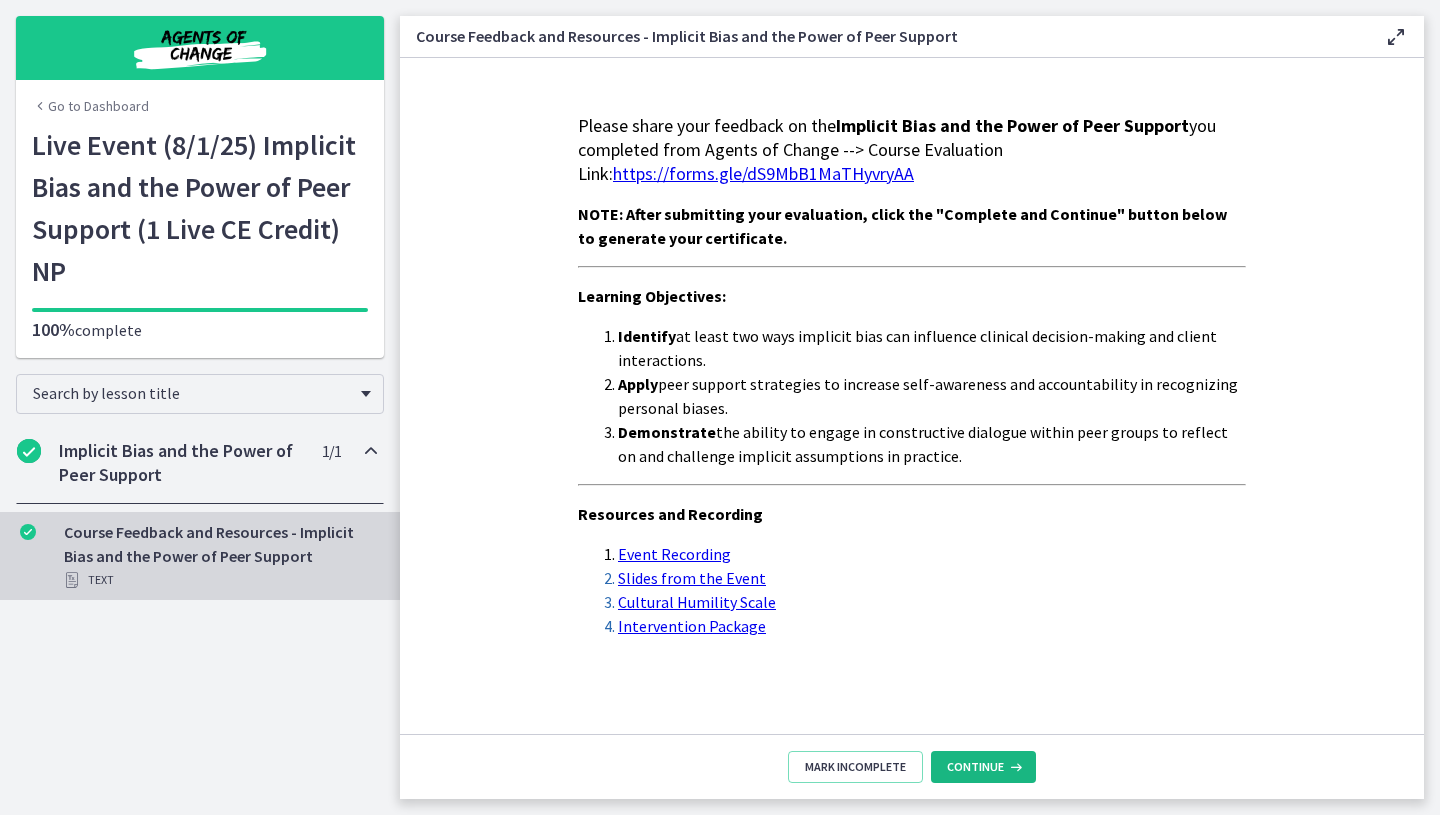 click at bounding box center (1014, 767) 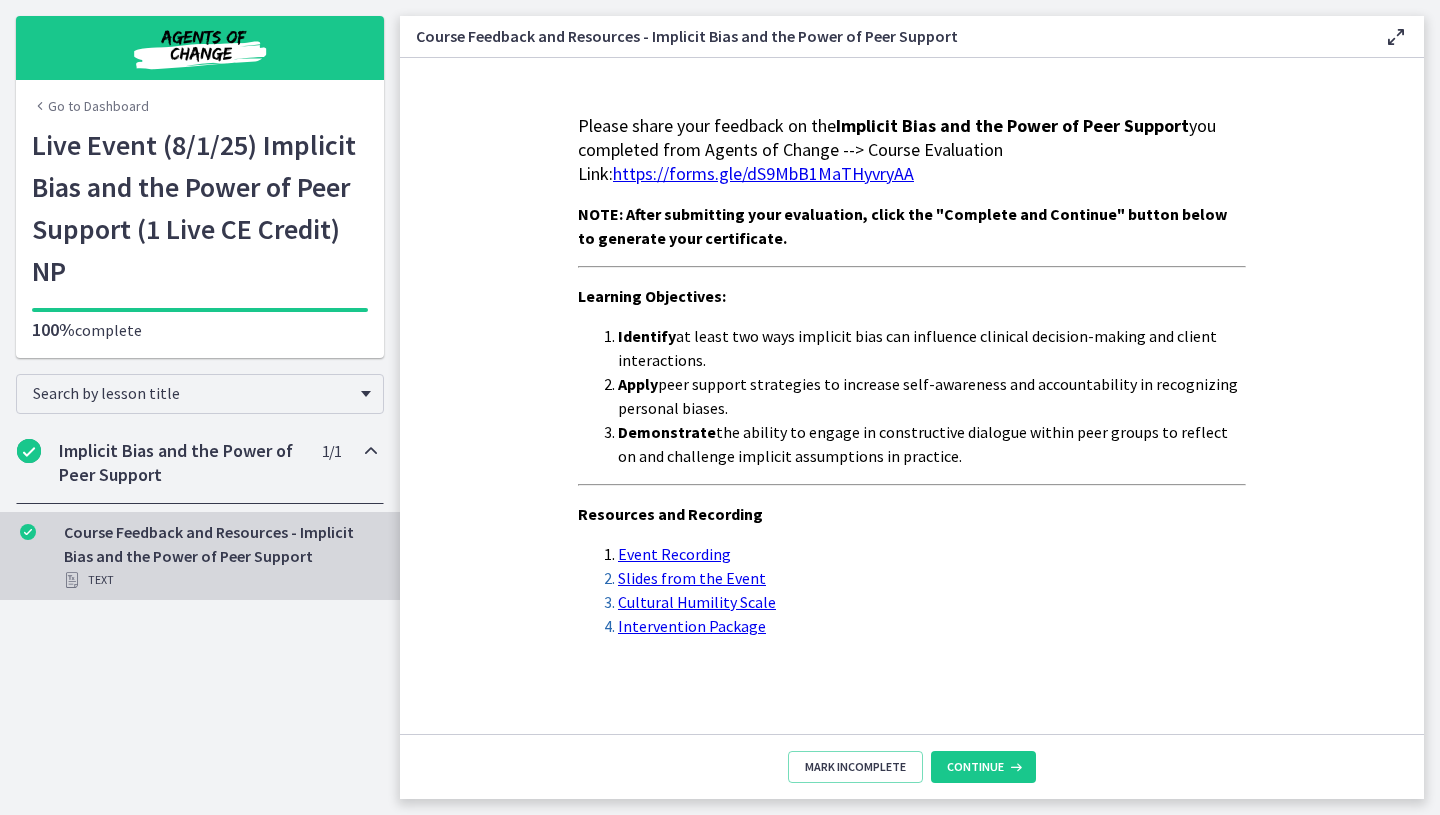 click on "Please share your feedback on the  Implicit Bias and the Power of Peer Support  you completed from Agents of Change --> Course Evaluation Link:  https://forms.gle/dS9MbB1MaTHyvryAA NOTE: After submitting your evaluation, click the "Complete and Continue" button below to generate your certificate. Learning Objectives: Identify  at least two ways implicit bias can influence clinical decision-making and client interactions. Apply  peer support strategies to increase self-awareness and accountability in recognizing personal biases. Demonstrate  the ability to engage in constructive dialogue within peer groups to reflect on and challenge implicit assumptions in practice. Resources and Recording Event Recording Slides from the Event Cultural Humility Scale Intervention Package" at bounding box center (912, 396) 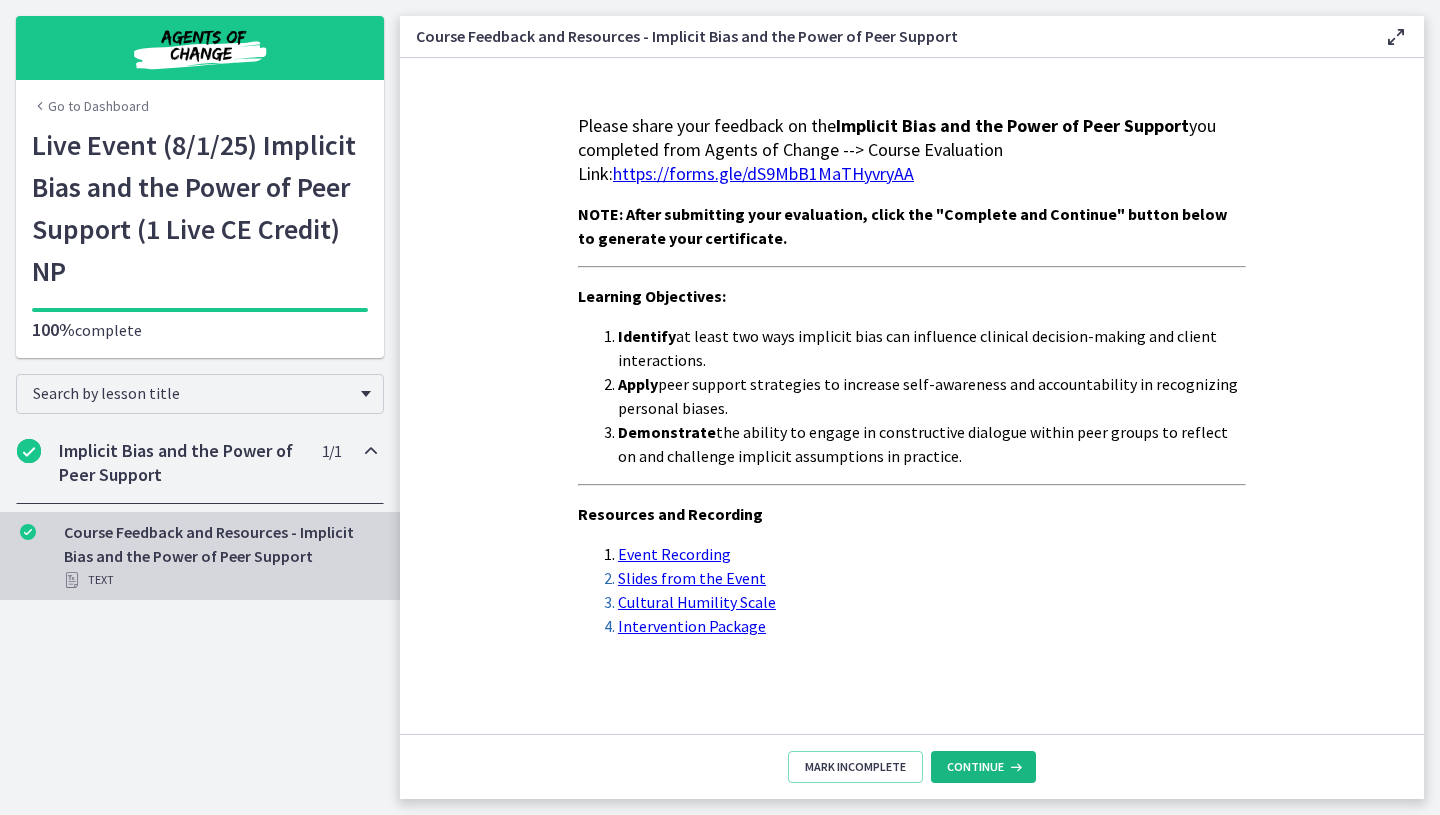 click at bounding box center [1014, 767] 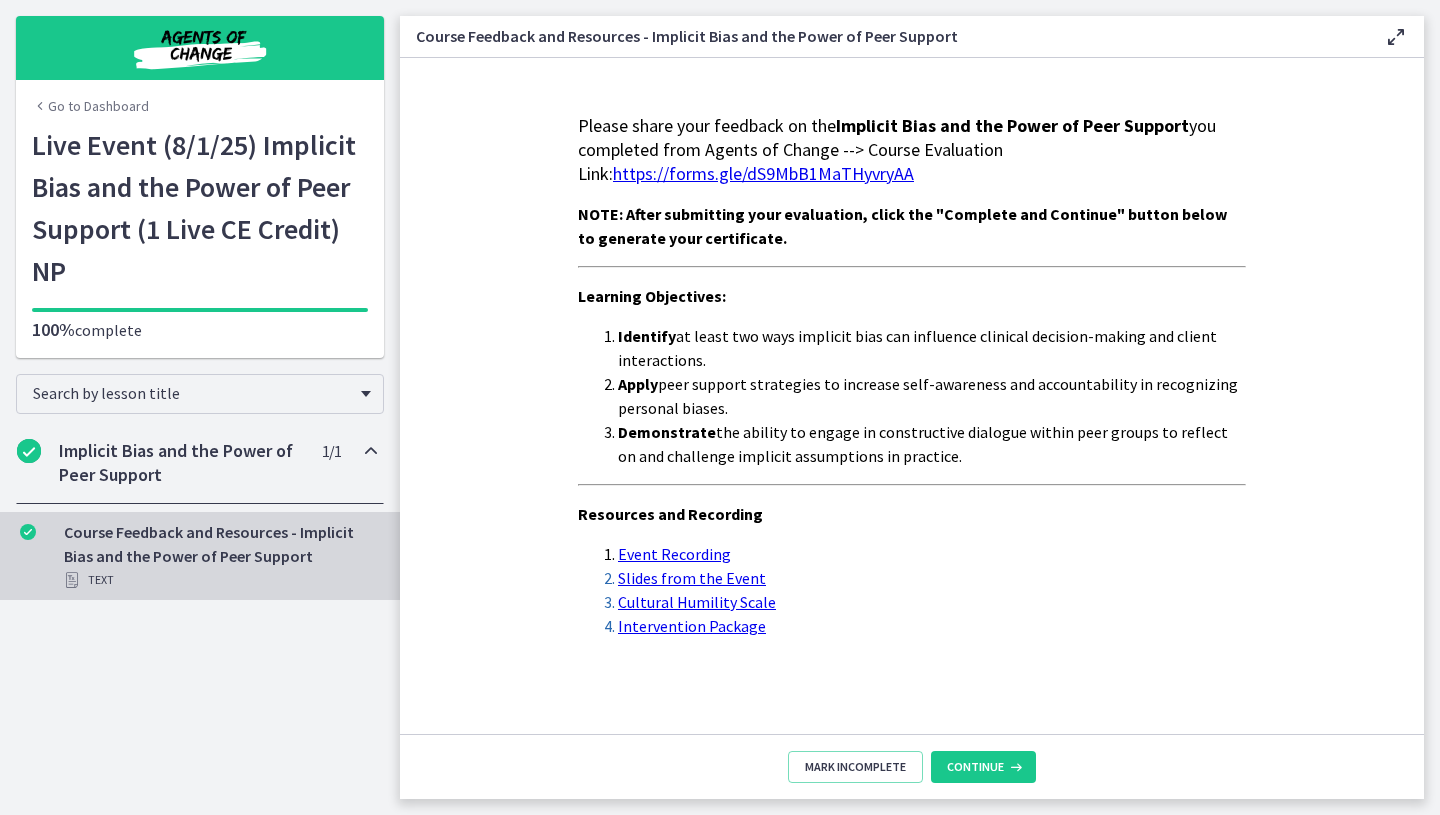 click on "https://forms.gle/dS9MbB1MaTHyvryAA" at bounding box center (763, 173) 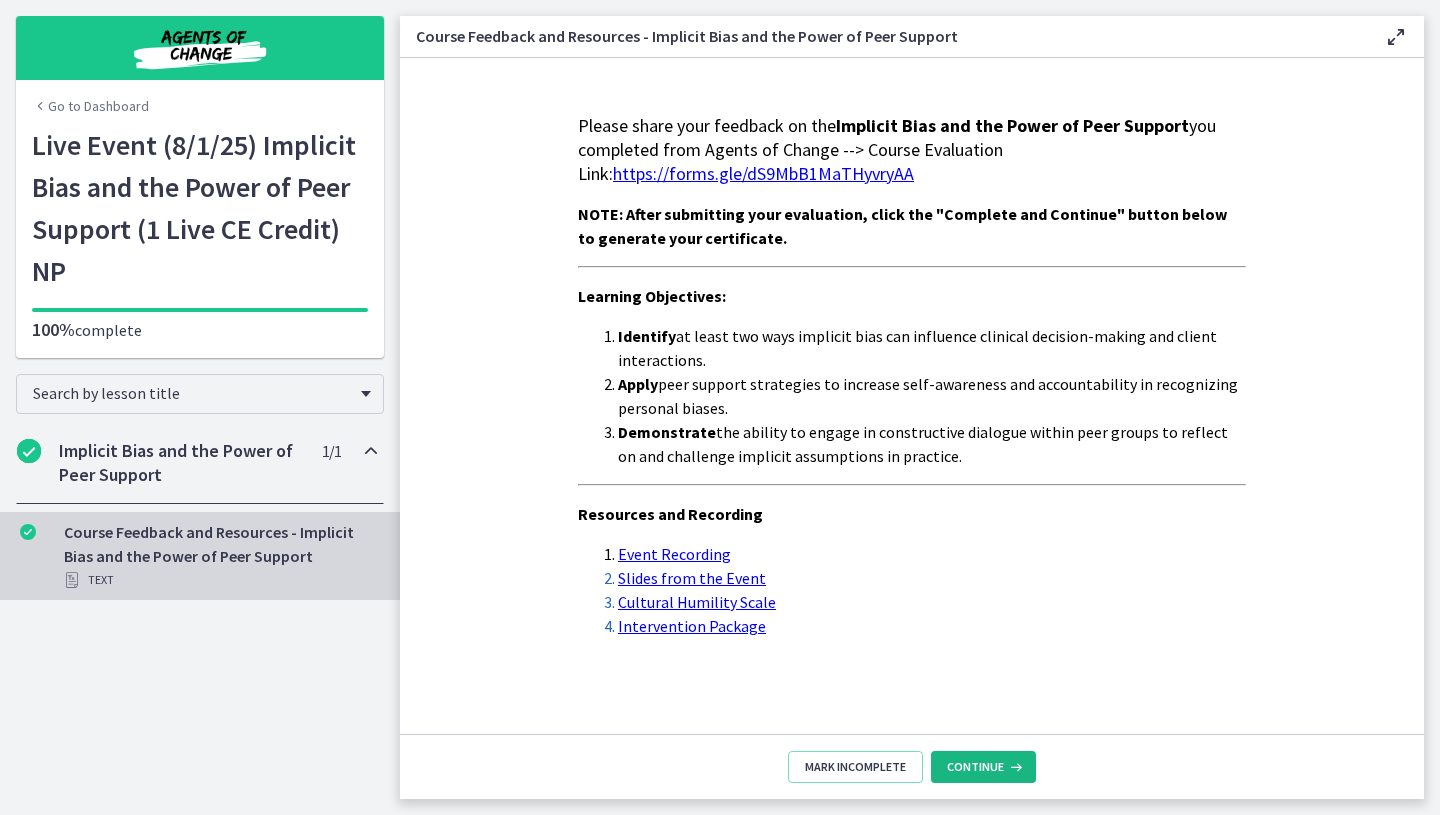 click on "Continue" at bounding box center [983, 767] 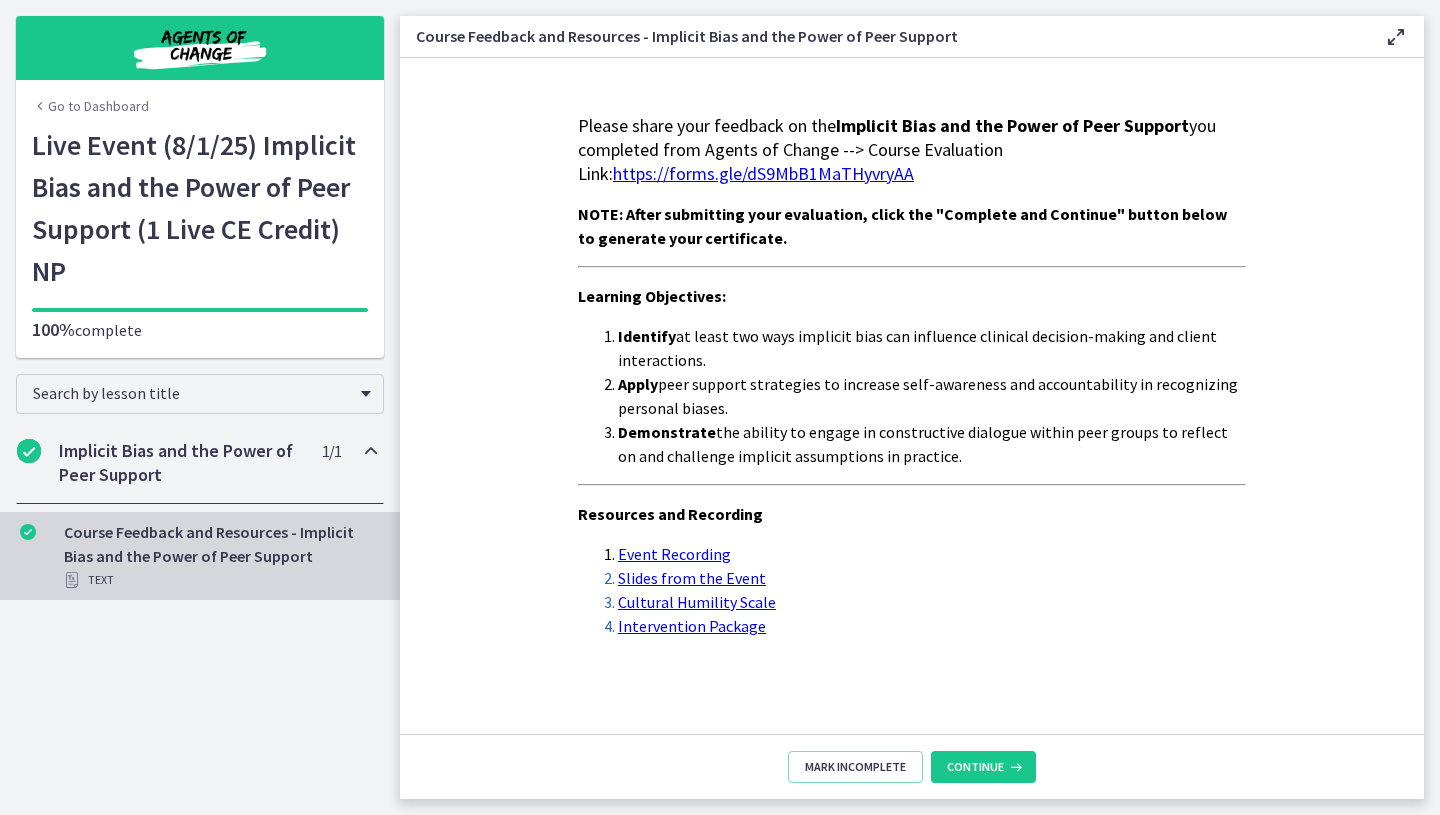 click on "Please share your feedback on the  Implicit Bias and the Power of Peer Support  you completed from Agents of Change --> Course Evaluation Link:  https://forms.gle/dS9MbB1MaTHyvryAA NOTE: After submitting your evaluation, click the "Complete and Continue" button below to generate your certificate. Learning Objectives: Identify  at least two ways implicit bias can influence clinical decision-making and client interactions. Apply  peer support strategies to increase self-awareness and accountability in recognizing personal biases. Demonstrate  the ability to engage in constructive dialogue within peer groups to reflect on and challenge implicit assumptions in practice. Resources and Recording Event Recording Slides from the Event Cultural Humility Scale Intervention Package" at bounding box center (912, 396) 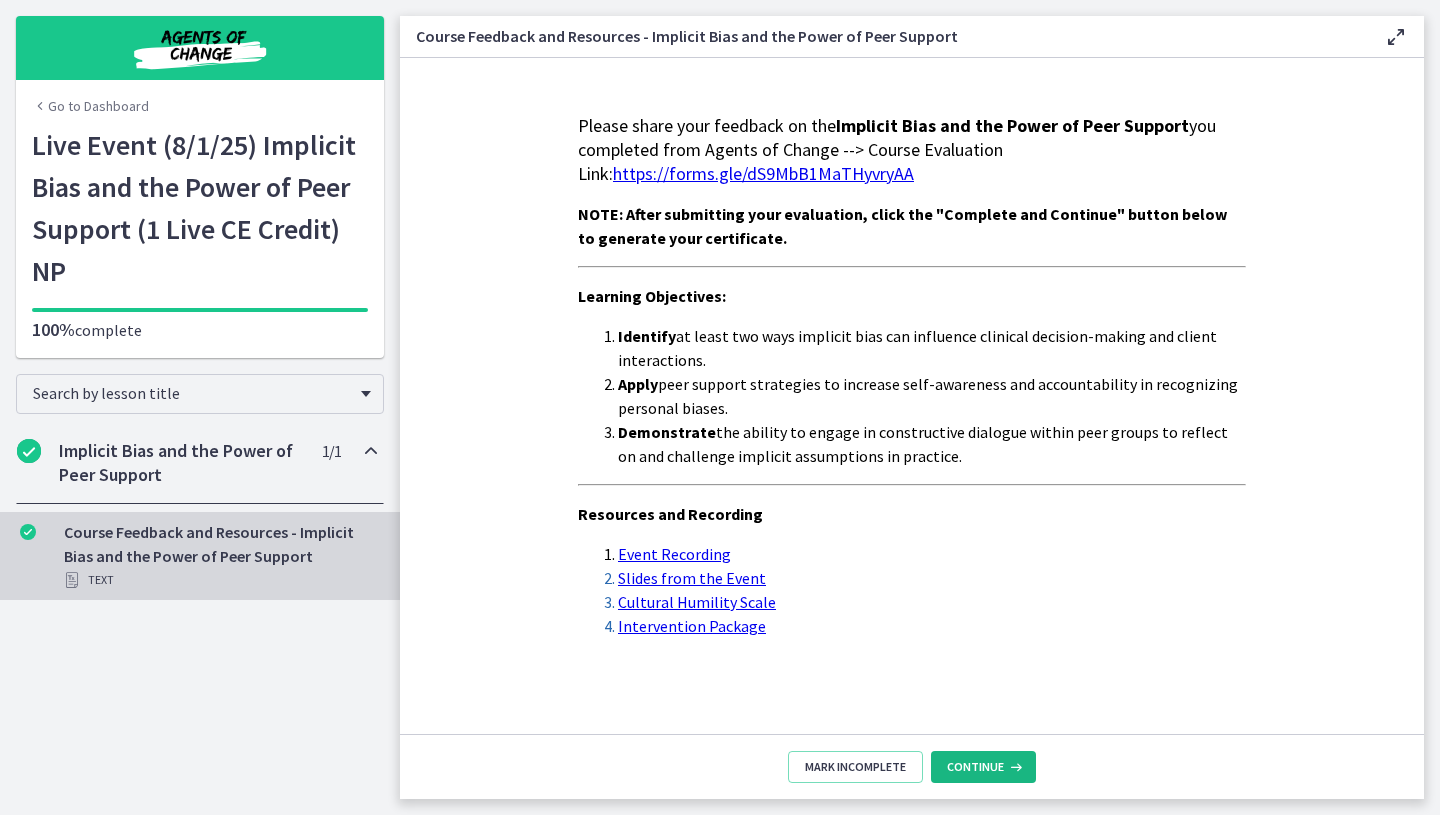 click on "Continue" at bounding box center (983, 767) 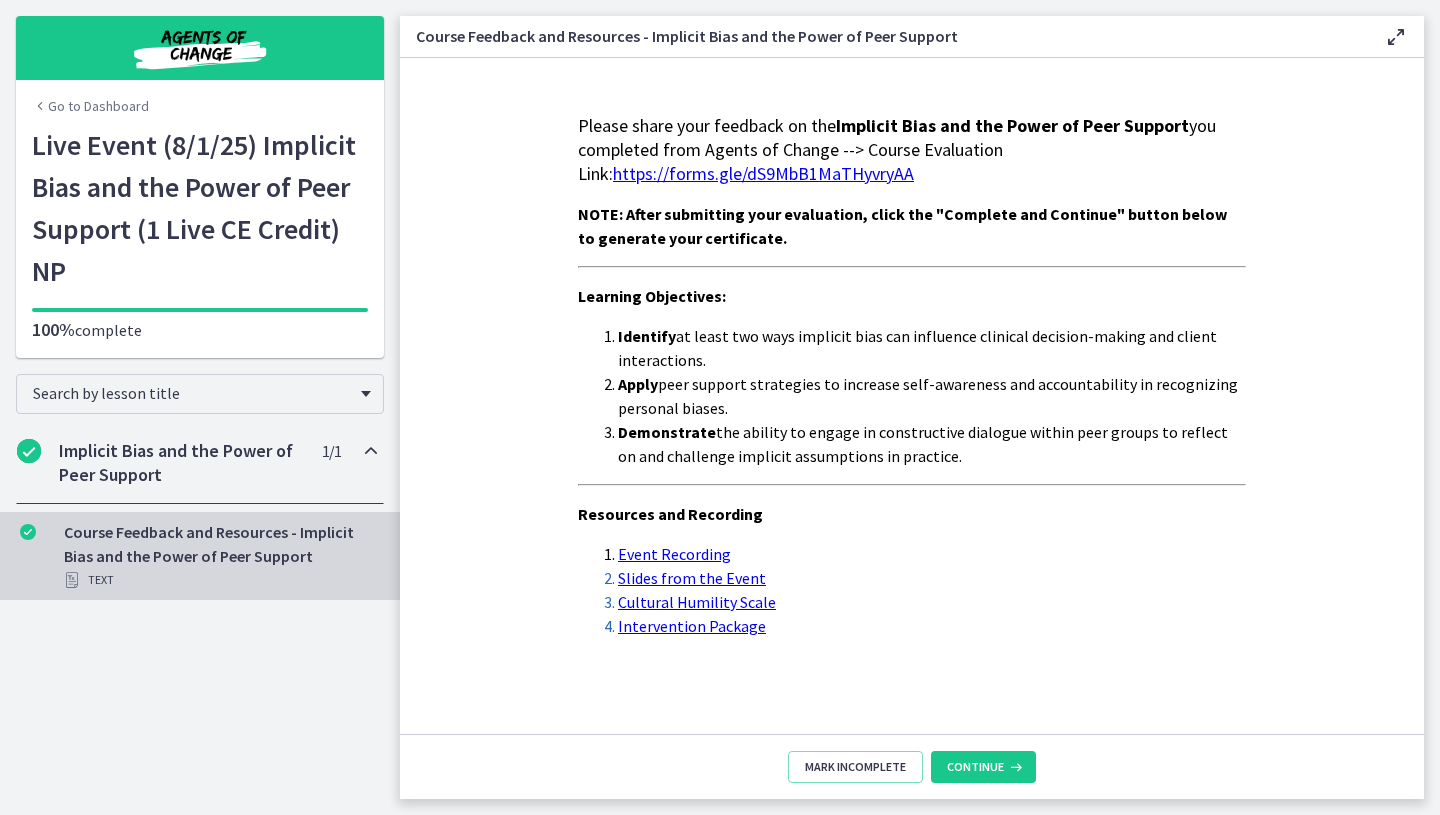click on "https://forms.gle/dS9MbB1MaTHyvryAA" at bounding box center [763, 173] 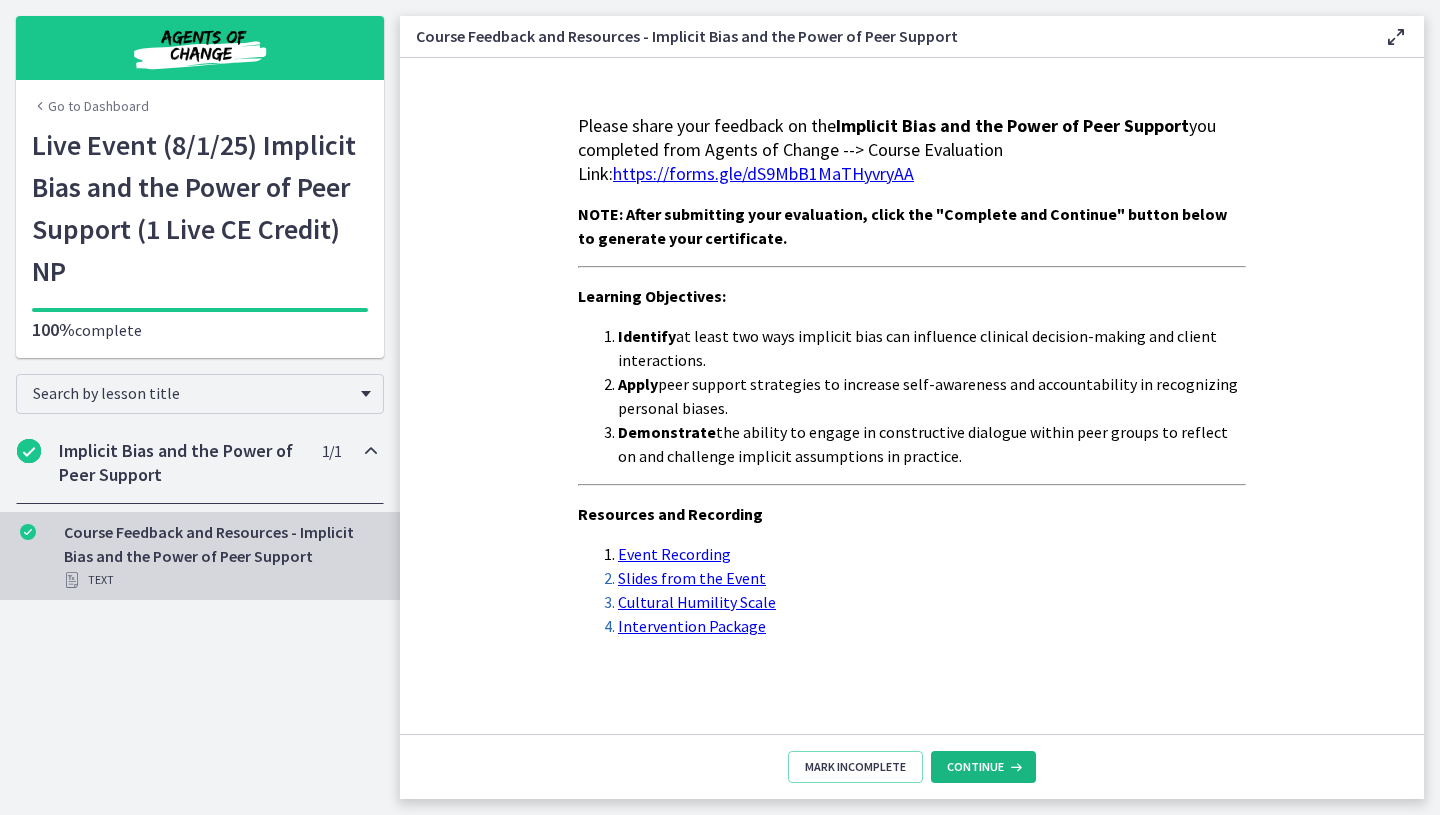click at bounding box center (1014, 767) 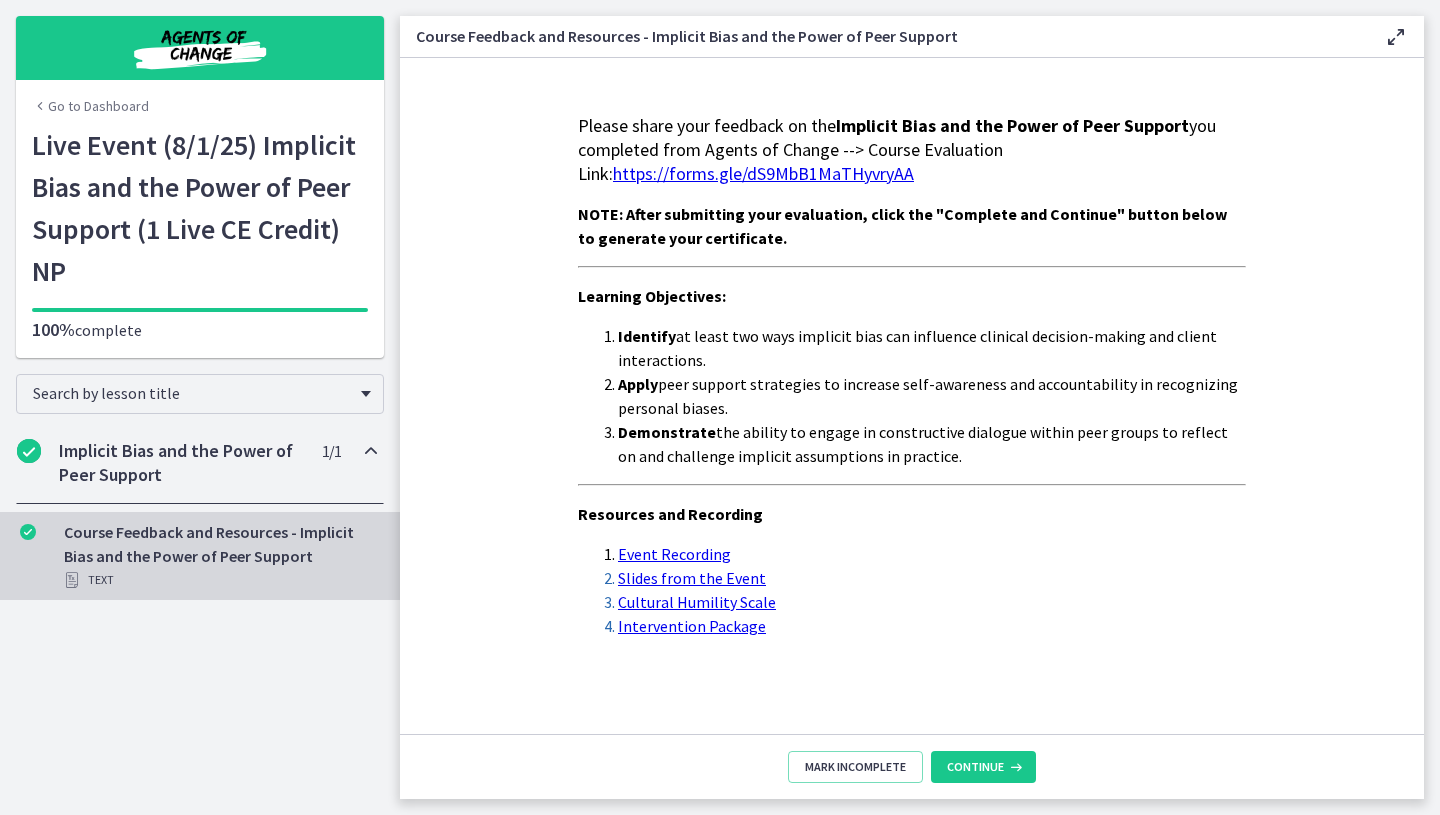 click at bounding box center [28, 532] 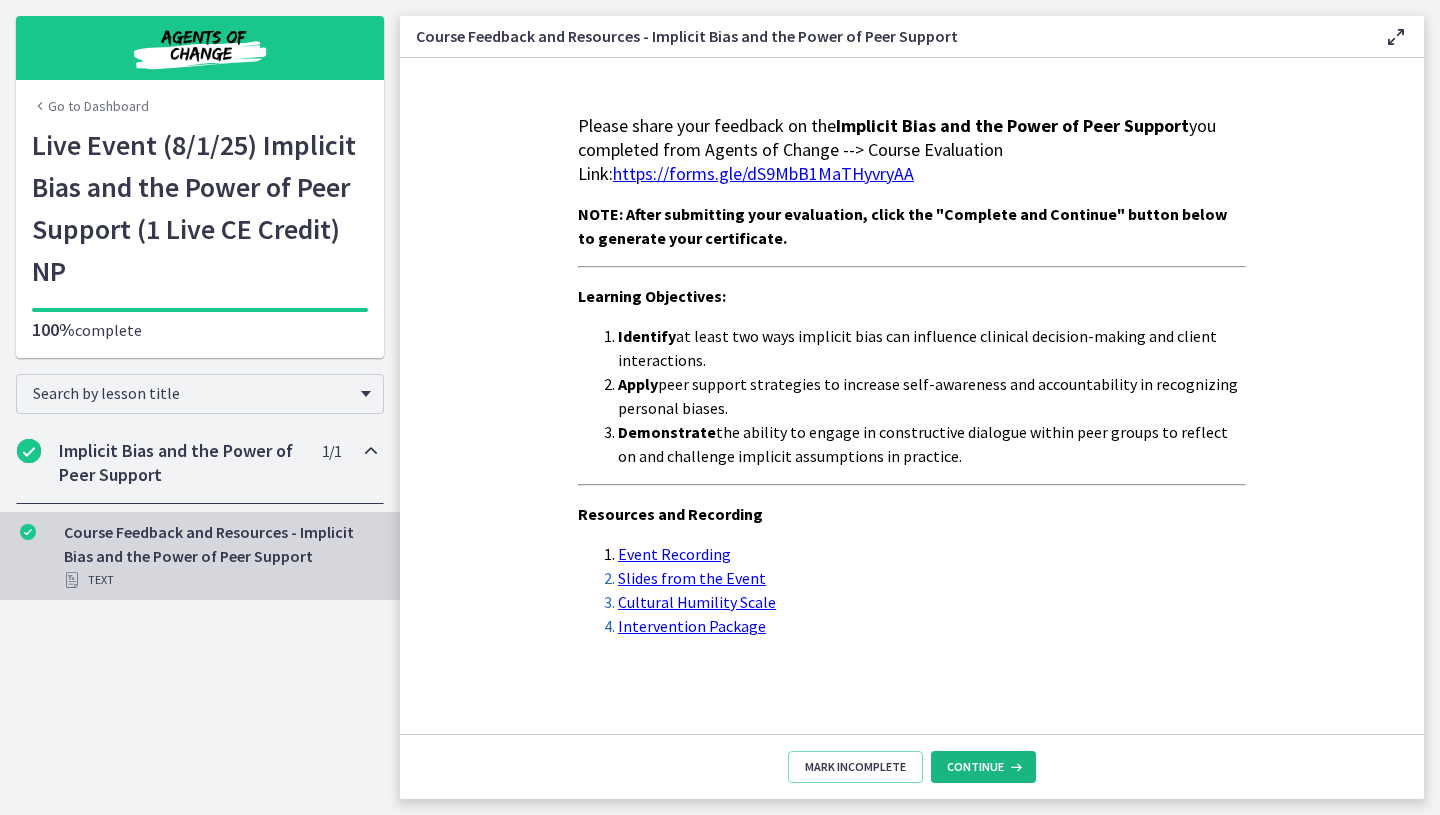 click at bounding box center [1014, 767] 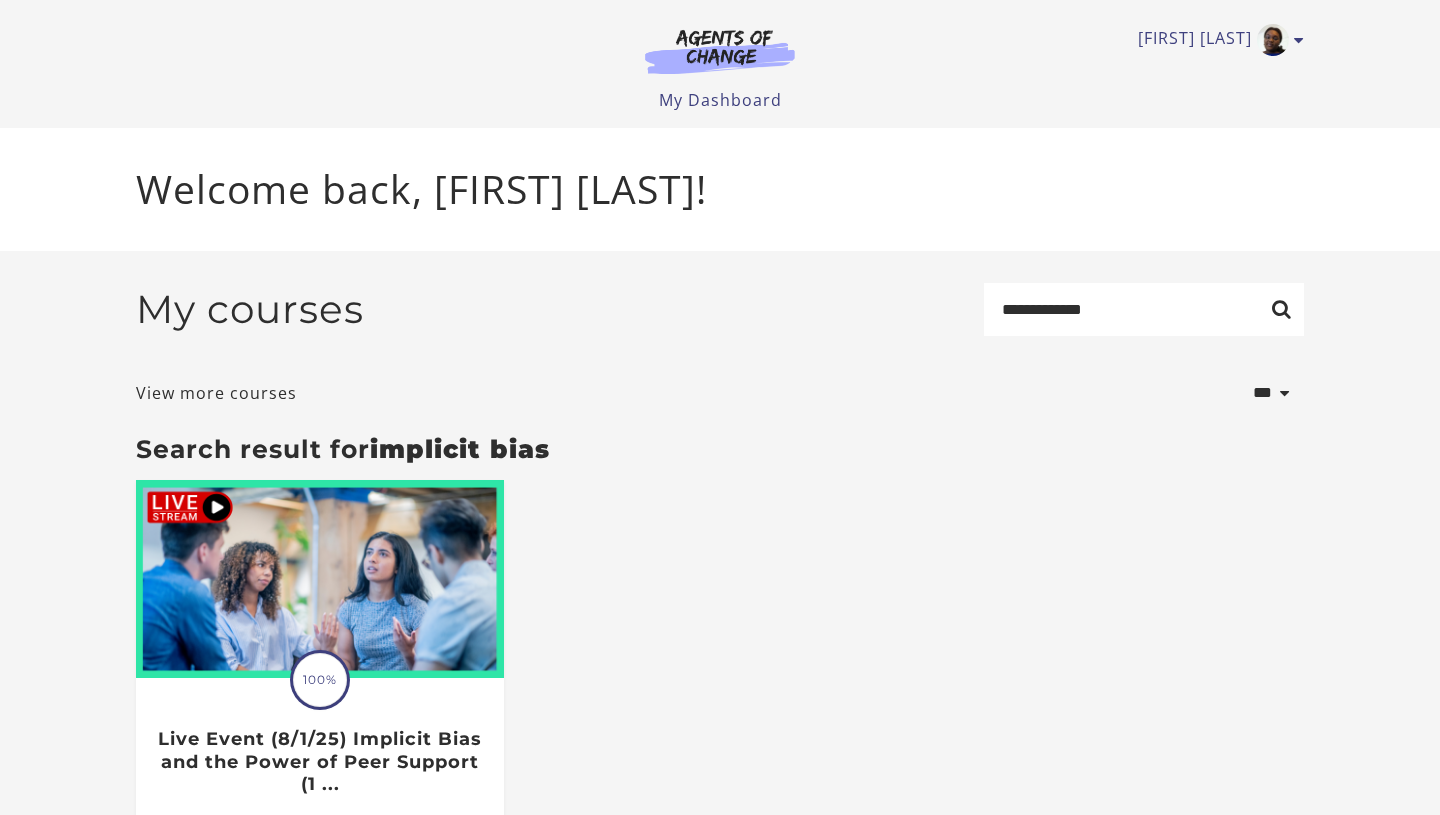 scroll, scrollTop: 0, scrollLeft: 0, axis: both 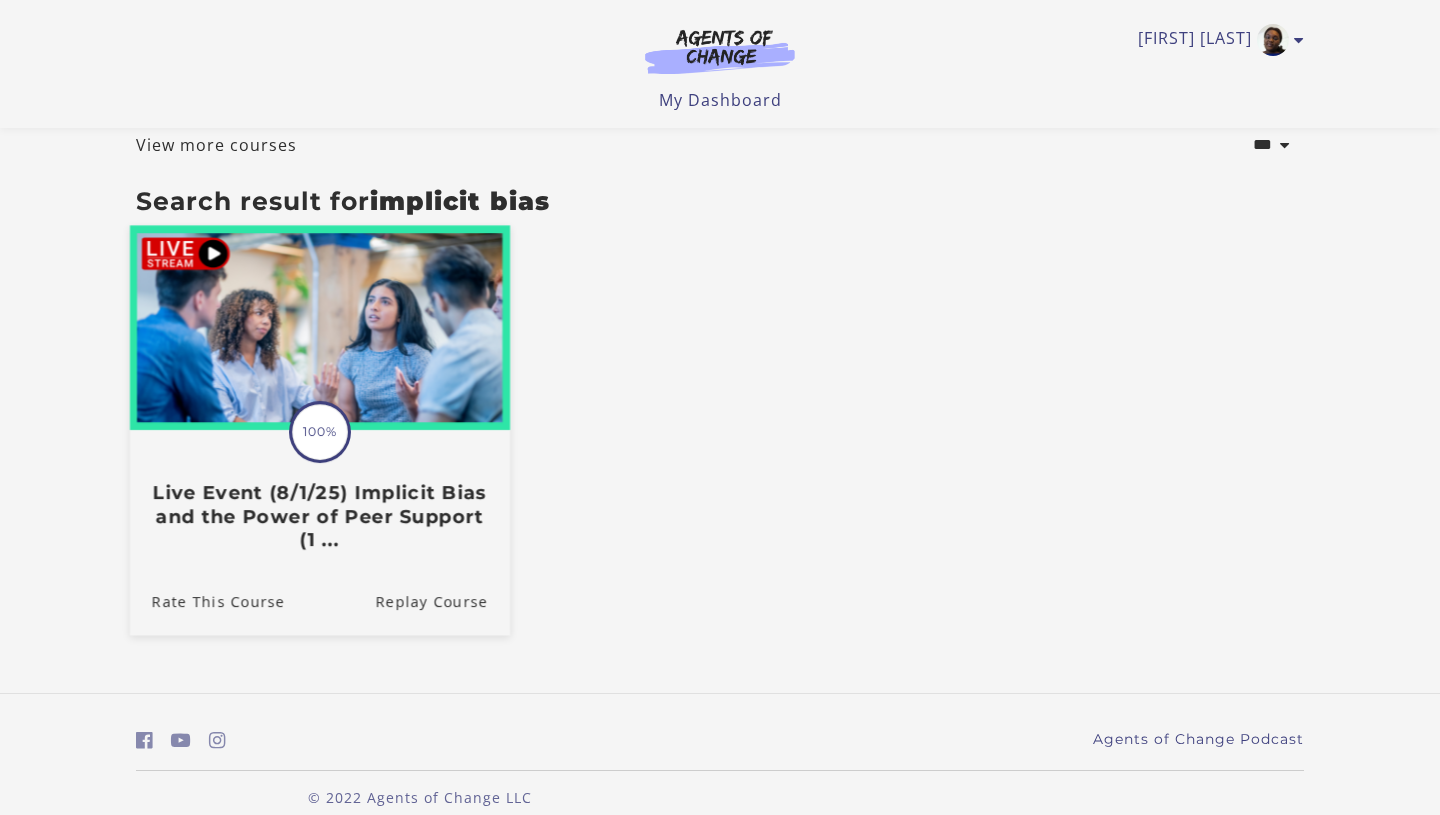 click on "Live Event (8/1/25) Implicit Bias and the Power of Peer Support (1 ..." at bounding box center [320, 517] 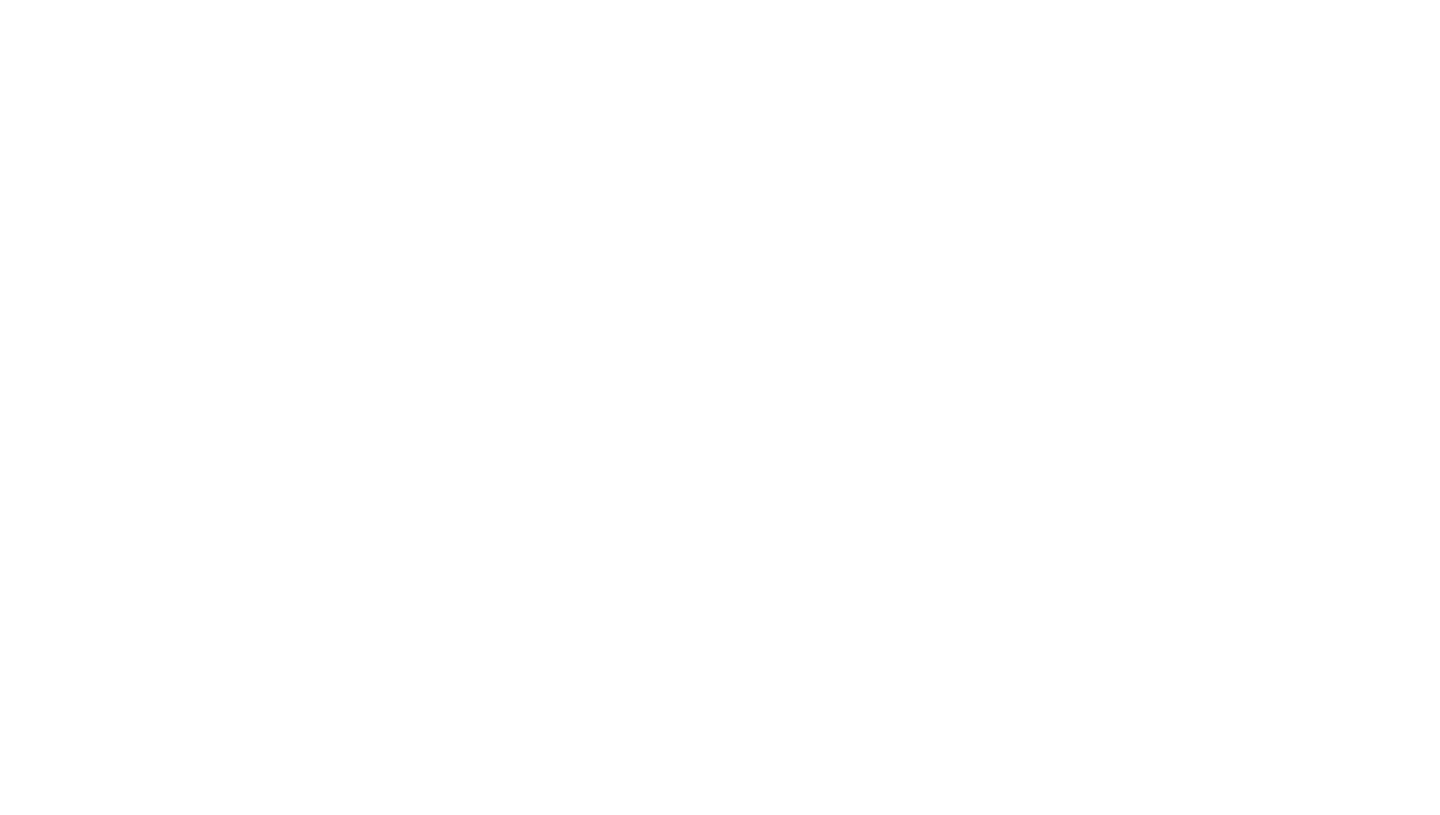 scroll, scrollTop: 0, scrollLeft: 0, axis: both 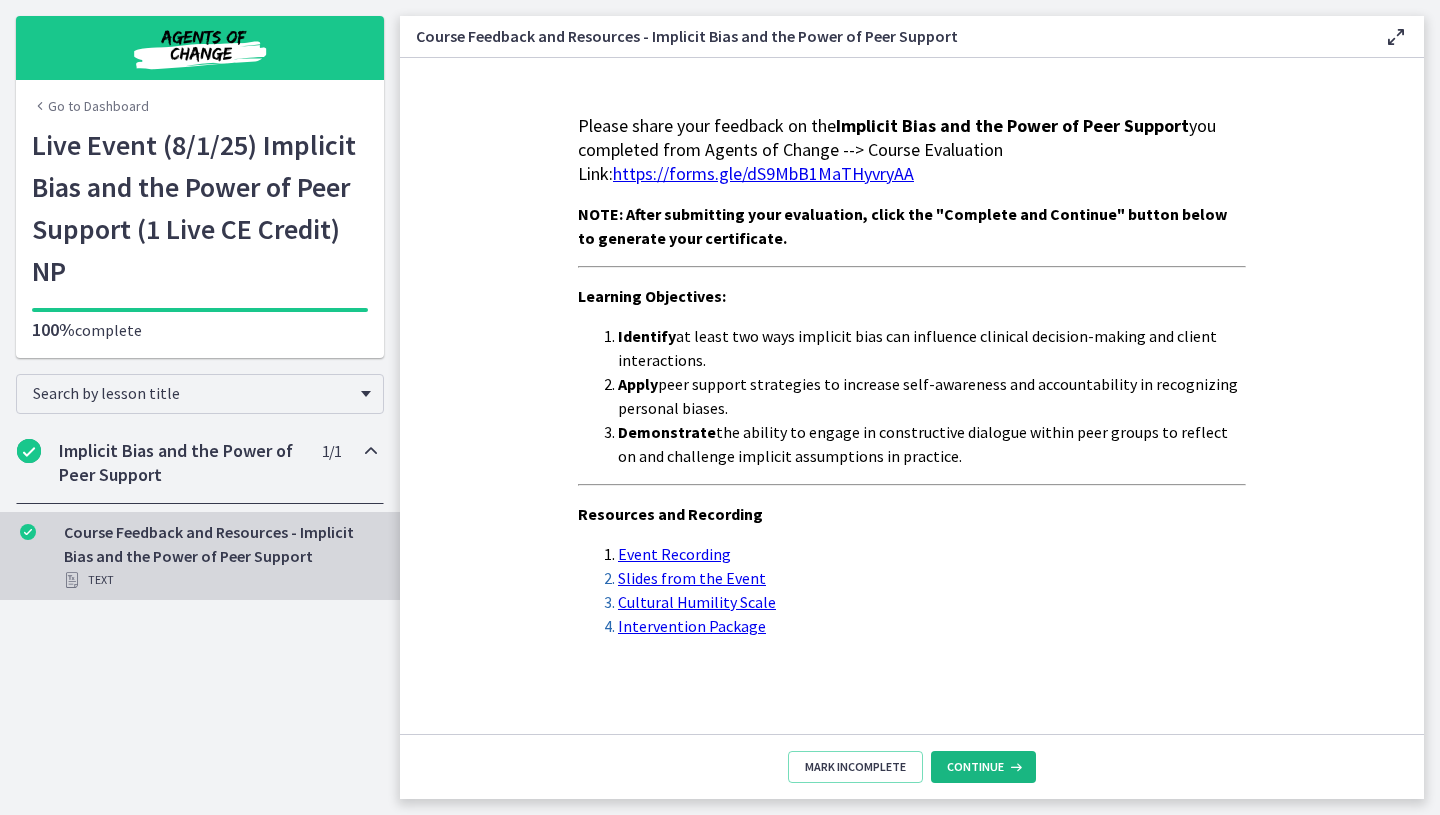 click at bounding box center (1014, 767) 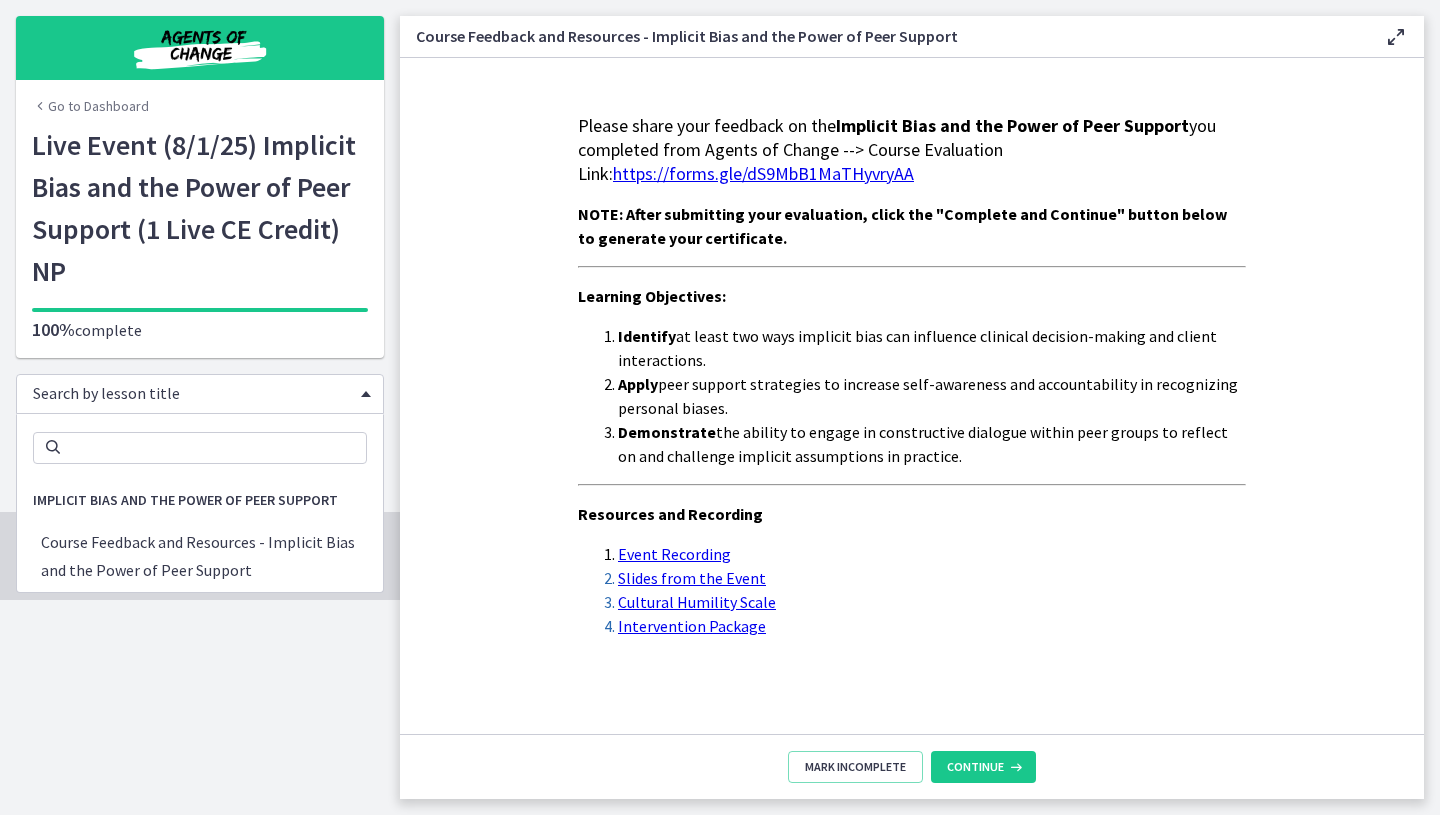 click on "Search by lesson title" at bounding box center [200, 394] 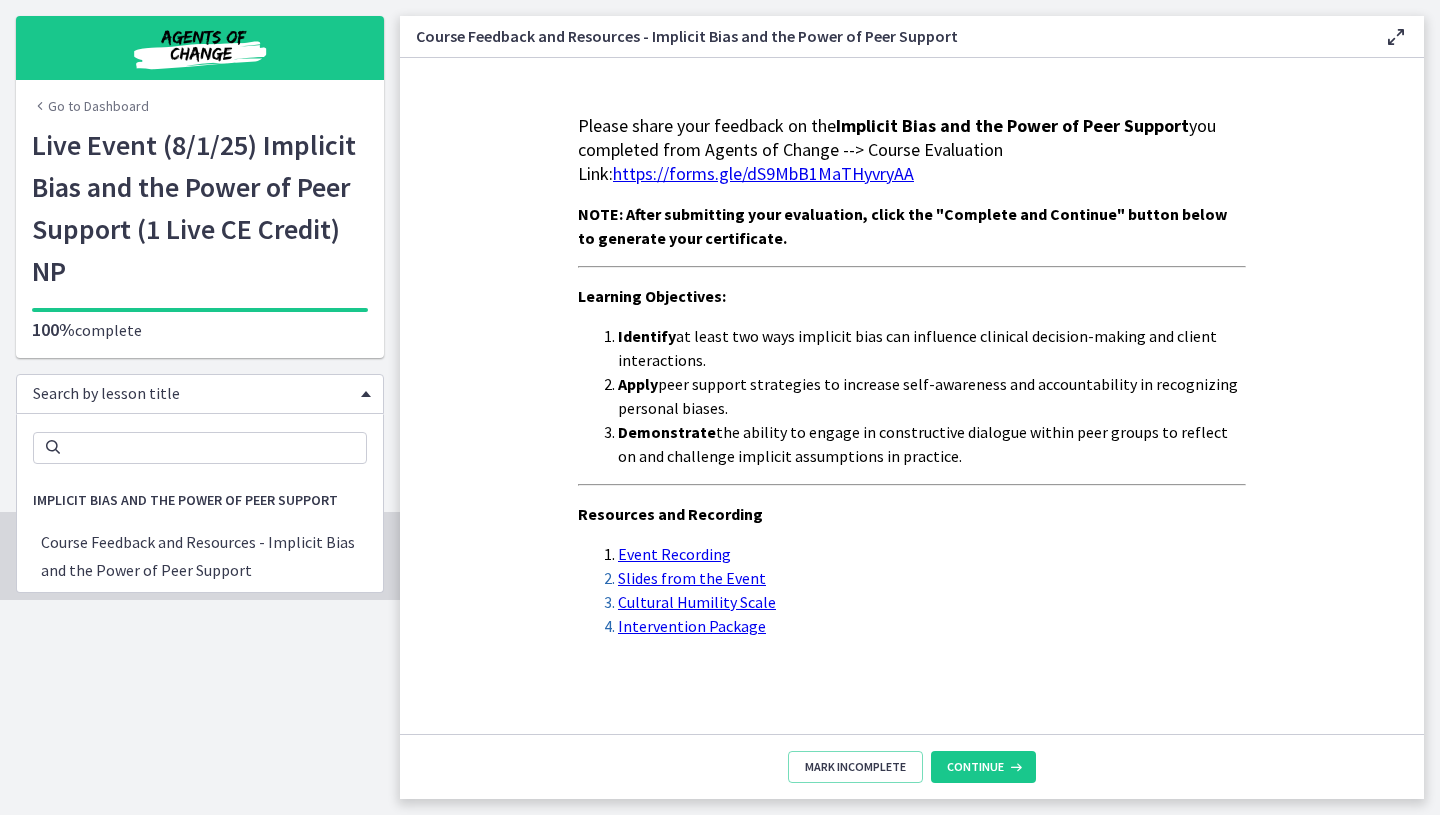 click on "Please share your feedback on the  Implicit Bias and the Power of Peer Support  you completed from Agents of Change --> Course Evaluation Link:  https://forms.gle/dS9MbB1MaTHyvryAA NOTE: After submitting your evaluation, click the "Complete and Continue" button below to generate your certificate. Learning Objectives: Identify  at least two ways implicit bias can influence clinical decision-making and client interactions. Apply  peer support strategies to increase self-awareness and accountability in recognizing personal biases. Demonstrate  the ability to engage in constructive dialogue within peer groups to reflect on and challenge implicit assumptions in practice. Resources and Recording Event Recording Slides from the Event Cultural Humility Scale Intervention Package" at bounding box center [912, 396] 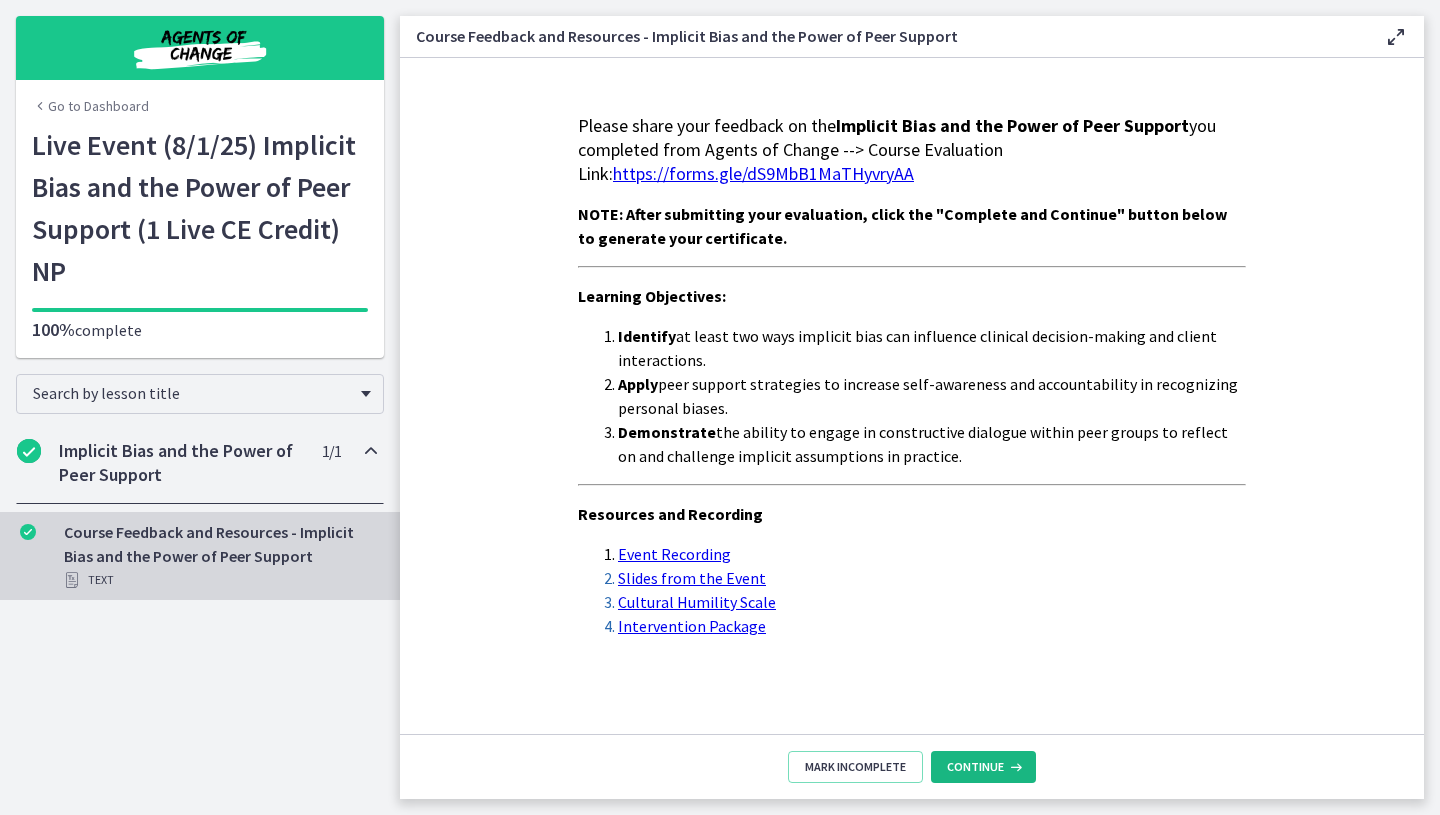 click on "Continue" at bounding box center (983, 767) 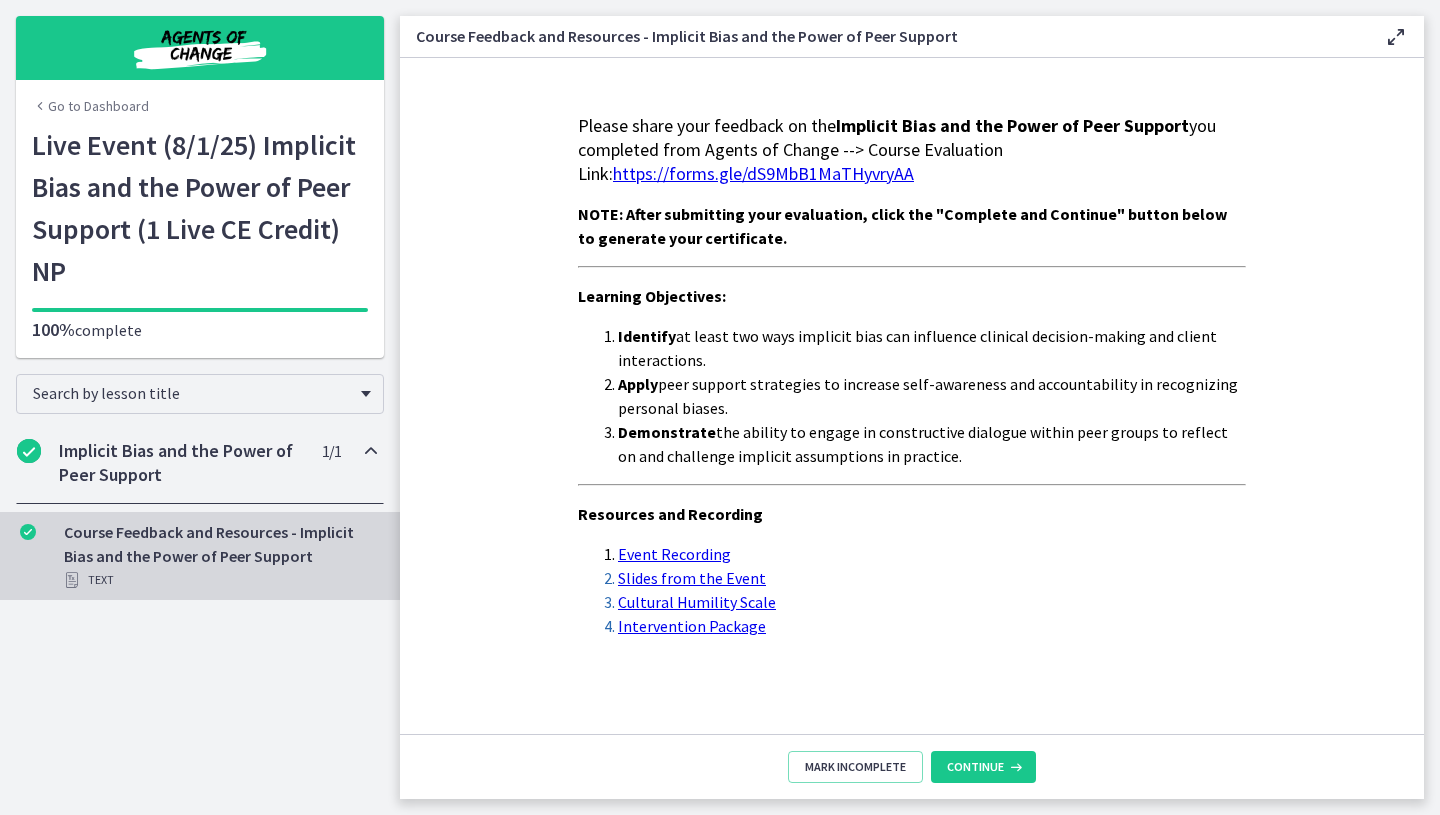 click on "Go to Dashboard" at bounding box center (90, 106) 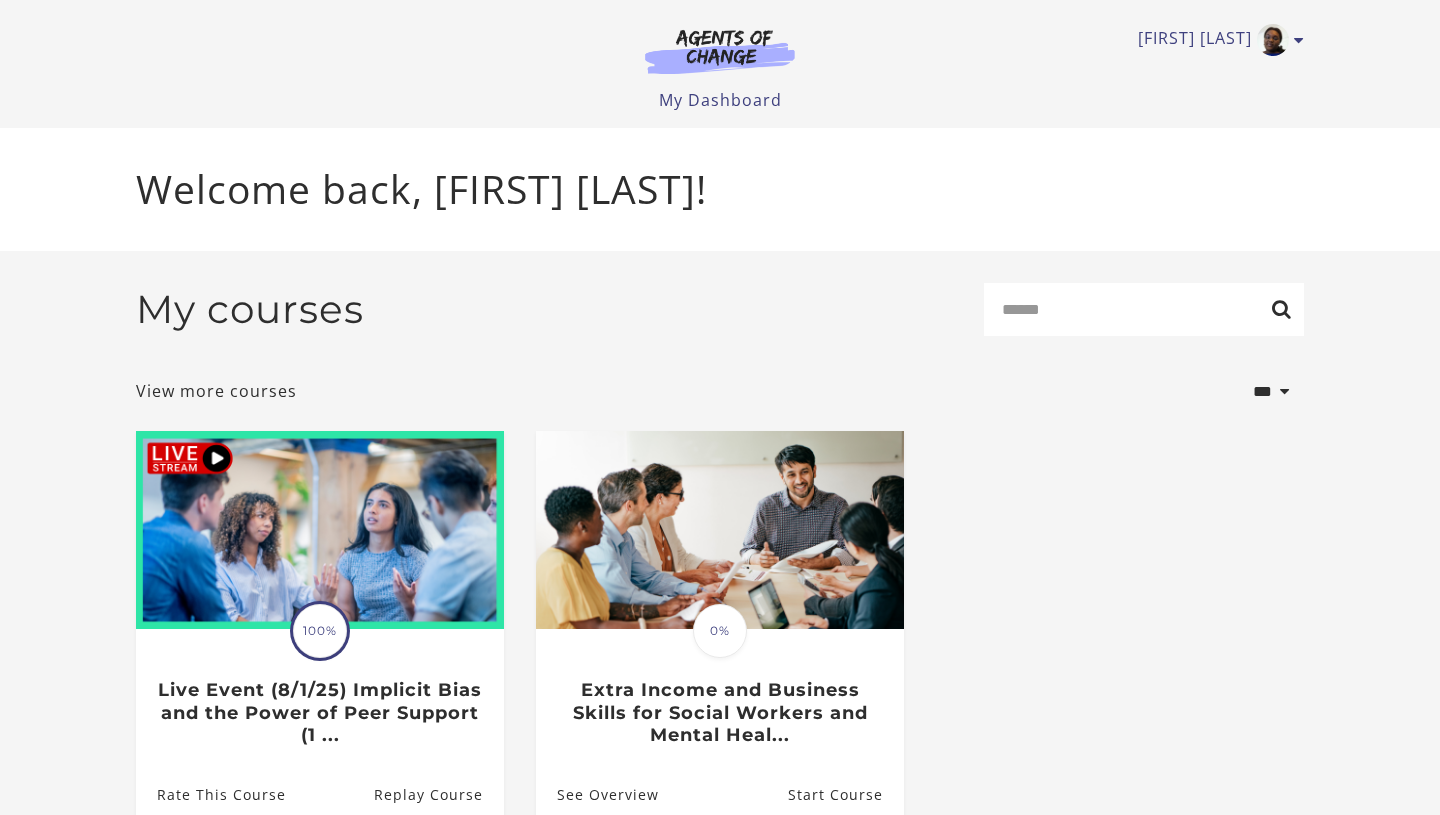scroll, scrollTop: 0, scrollLeft: 0, axis: both 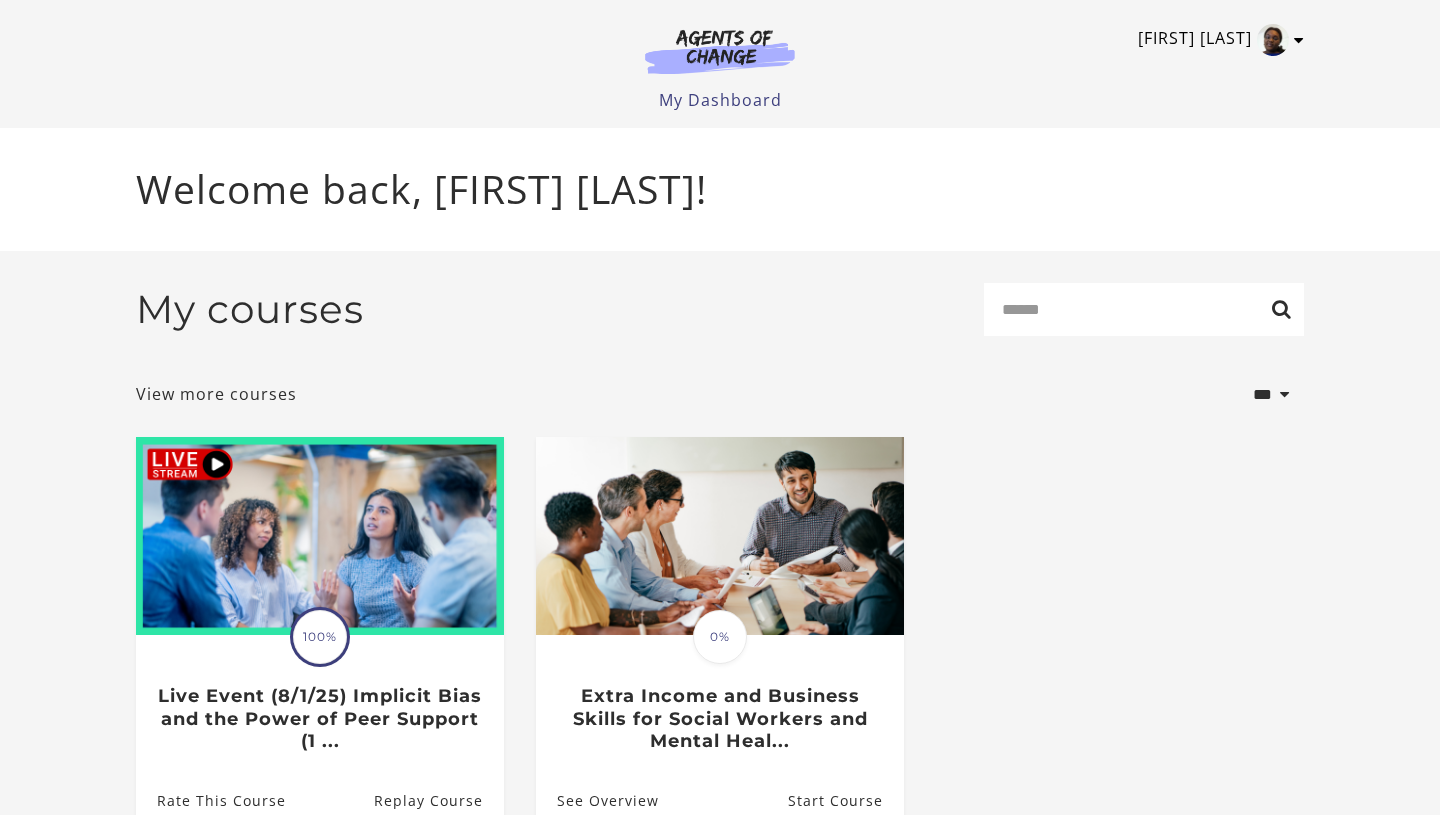 click at bounding box center (1299, 40) 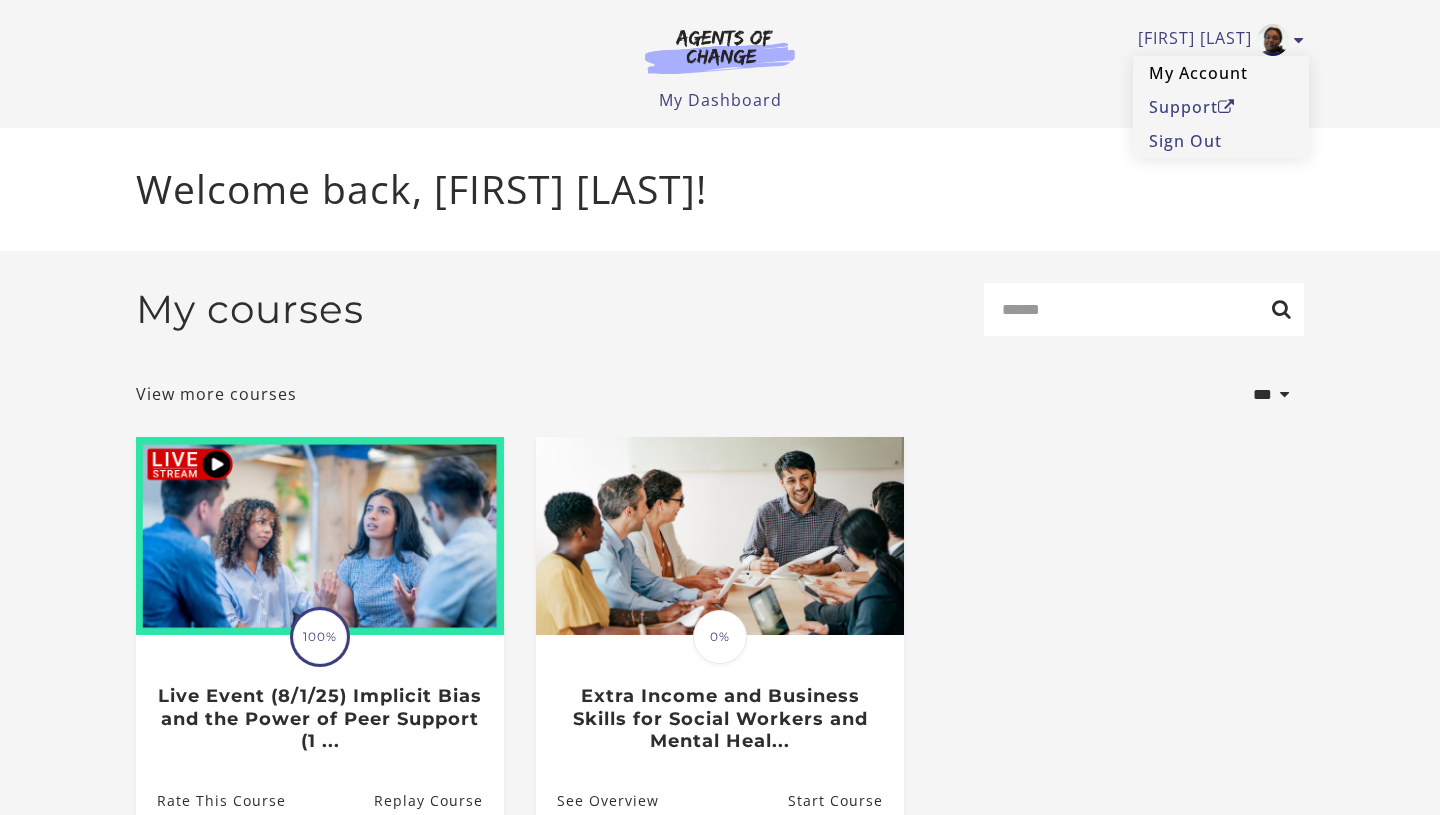 click on "My Account" at bounding box center [1221, 73] 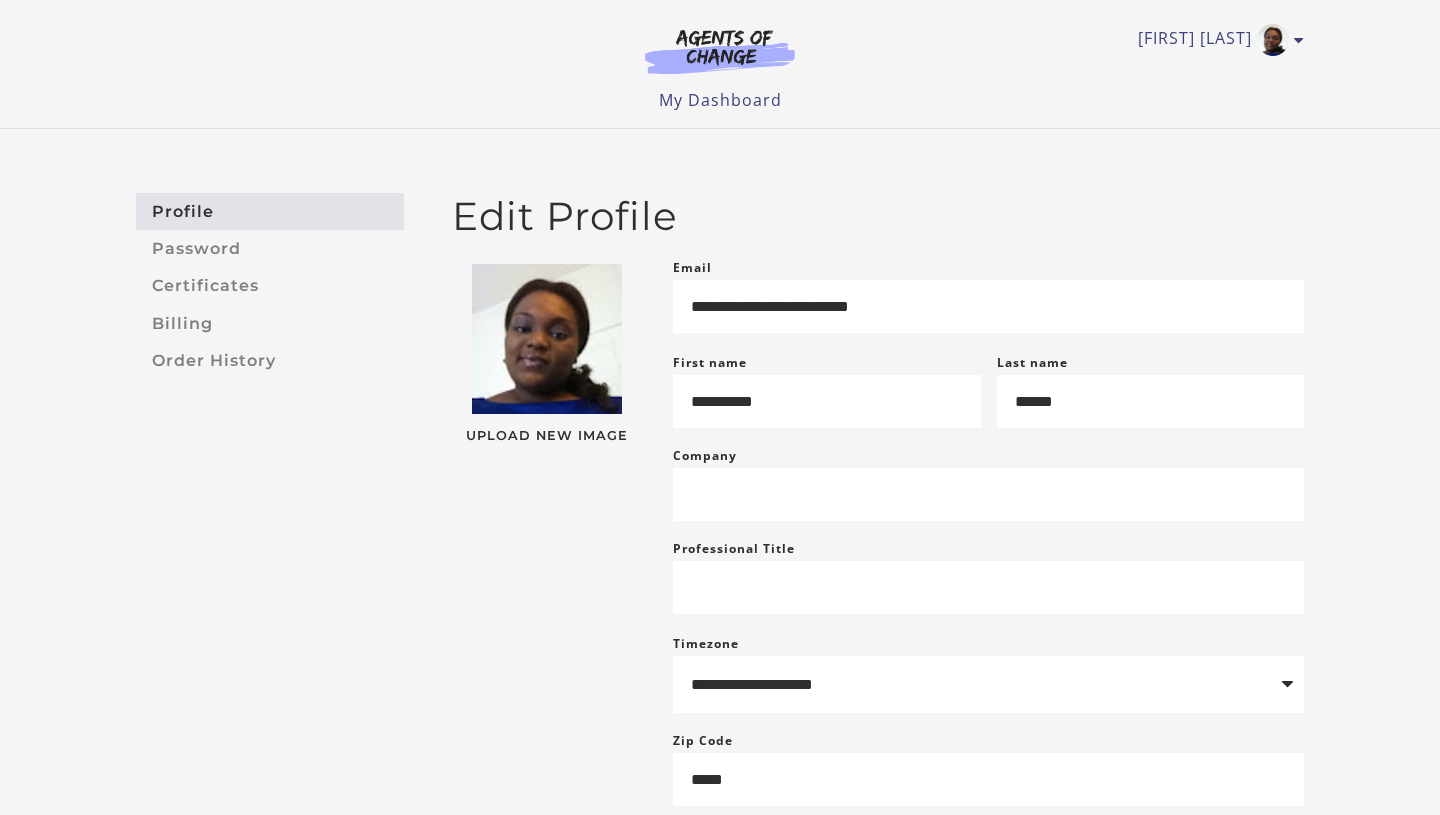 scroll, scrollTop: 0, scrollLeft: 0, axis: both 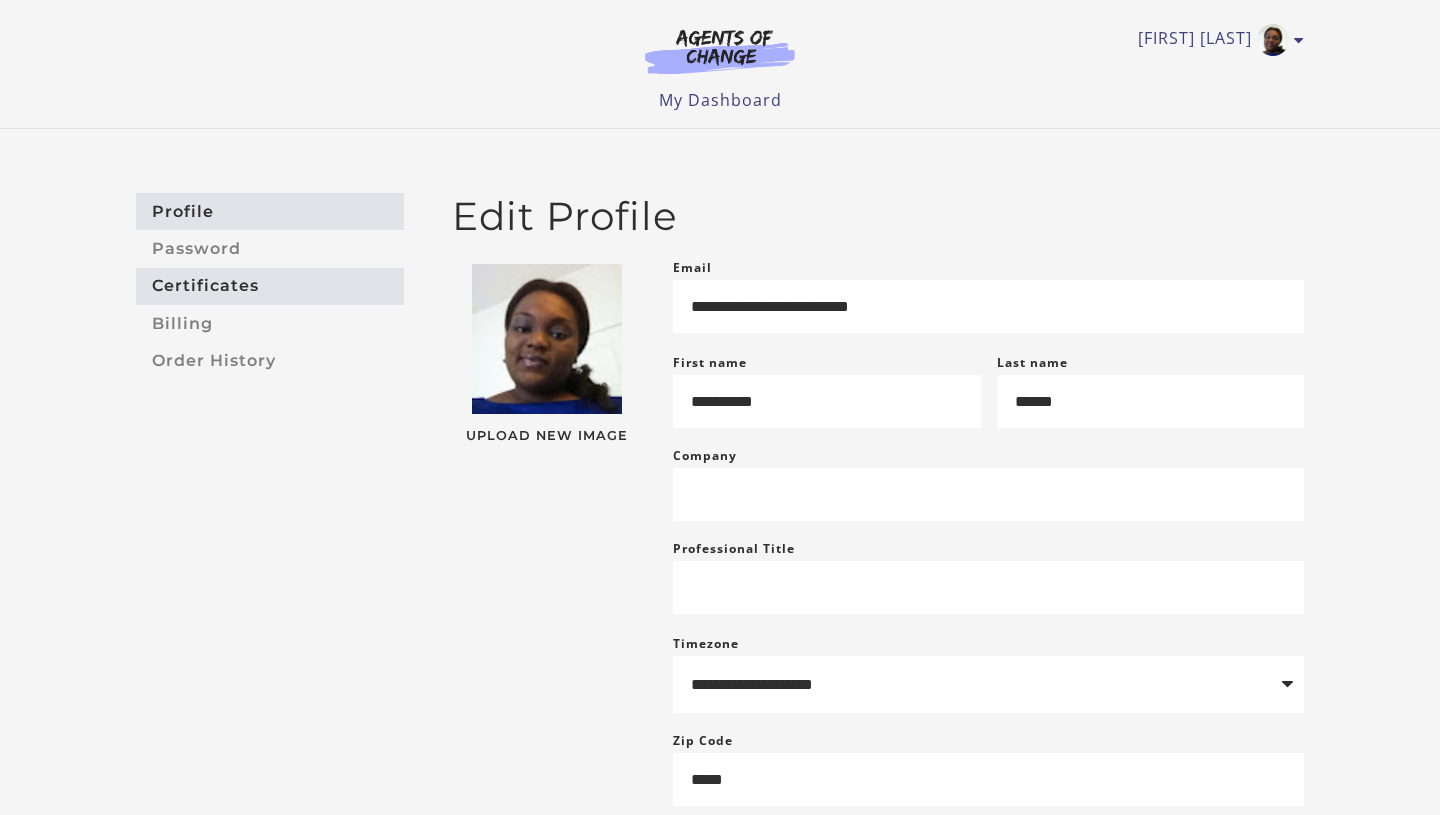 click on "Certificates" at bounding box center [270, 286] 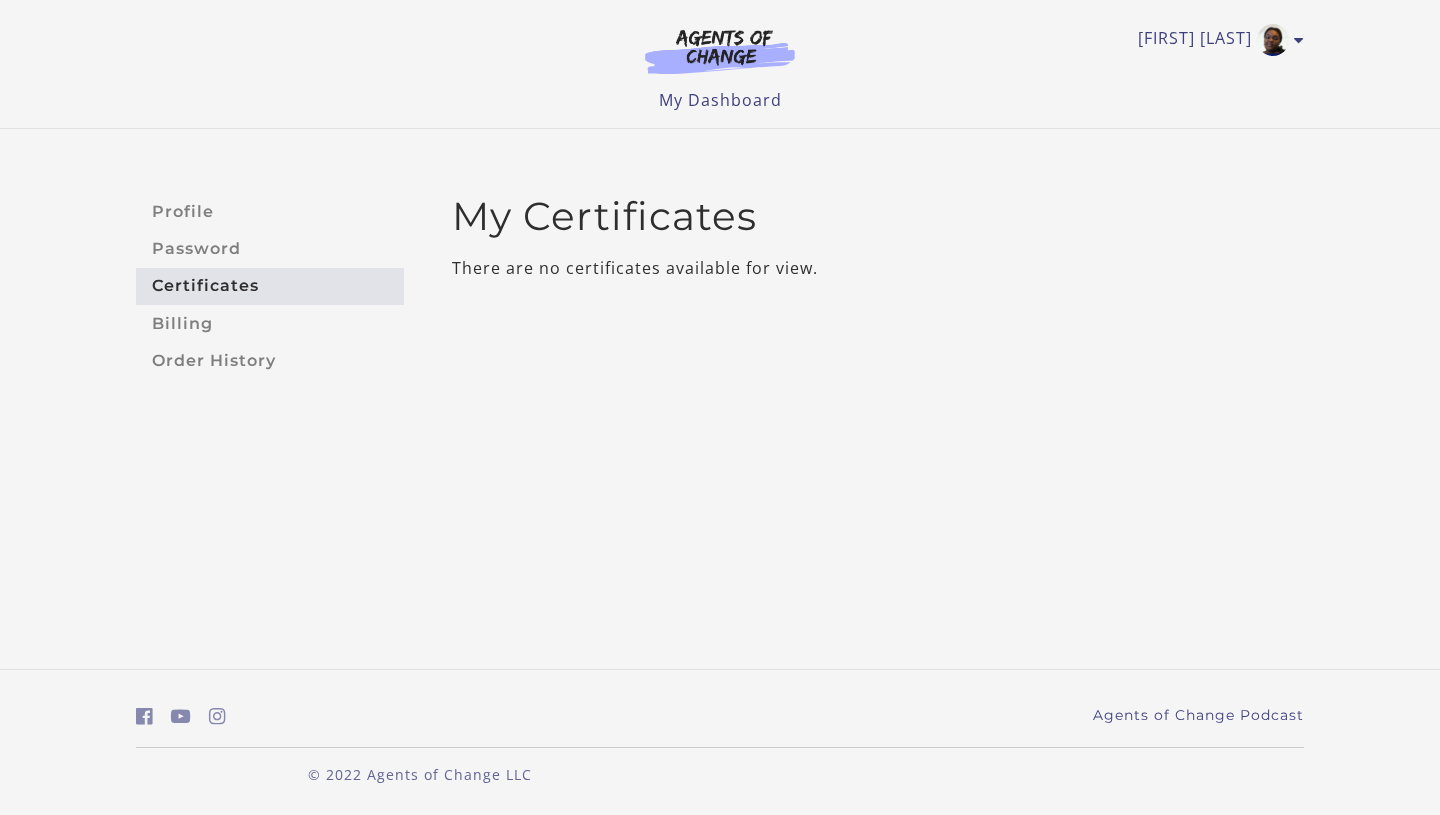 scroll, scrollTop: 0, scrollLeft: 0, axis: both 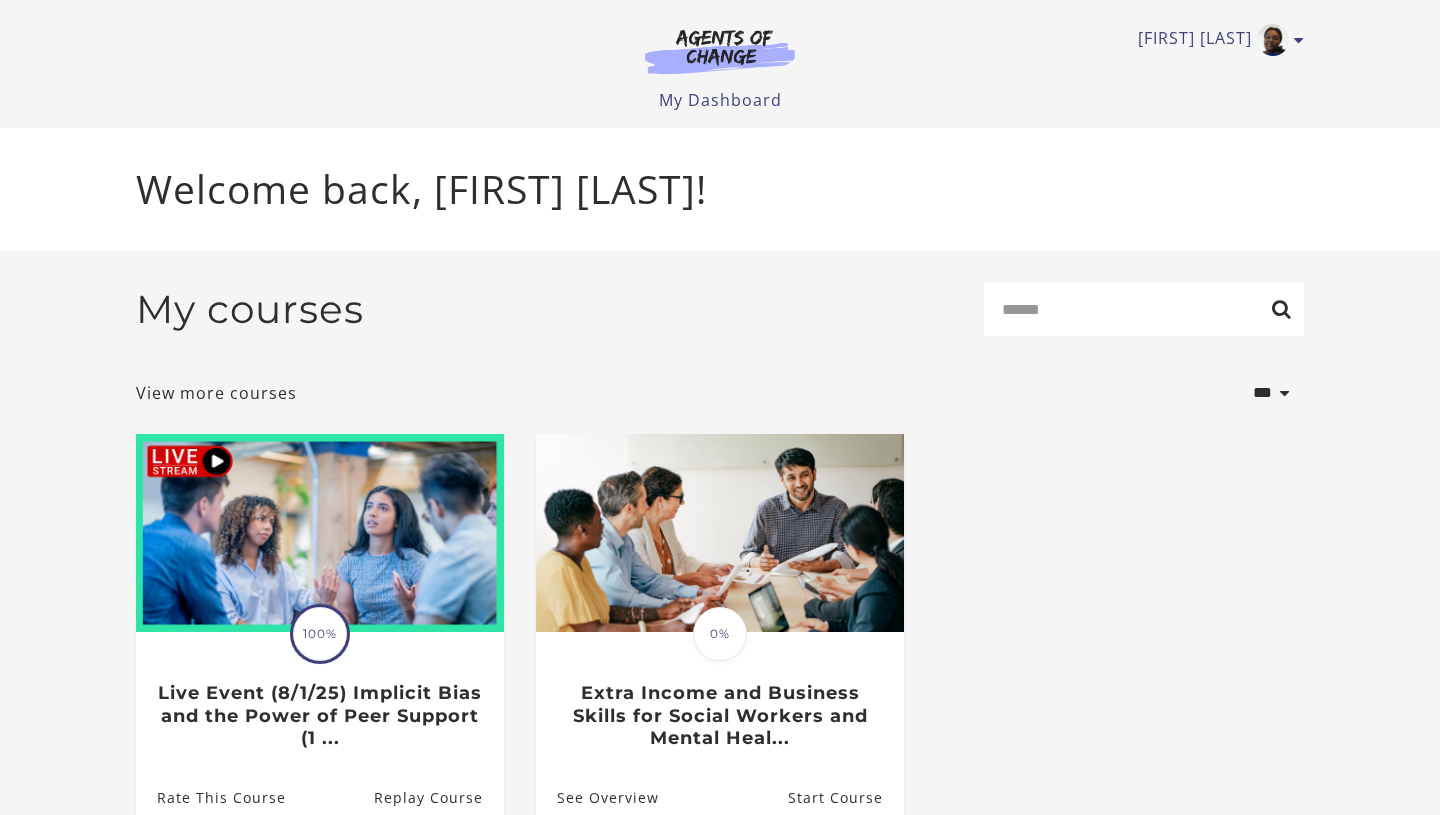 click on "Translation missing: en.liquid.partials.dashboard_course_card.progress_description: 100%
100%
Live Event (8/1/[YEAR]) Implicit Bias and the Power of Peer Support (1 ...
Rate This Course
Replay Course
Translation missing: en.liquid.partials.dashboard_course_card.progress_description: 0%" at bounding box center (720, 648) 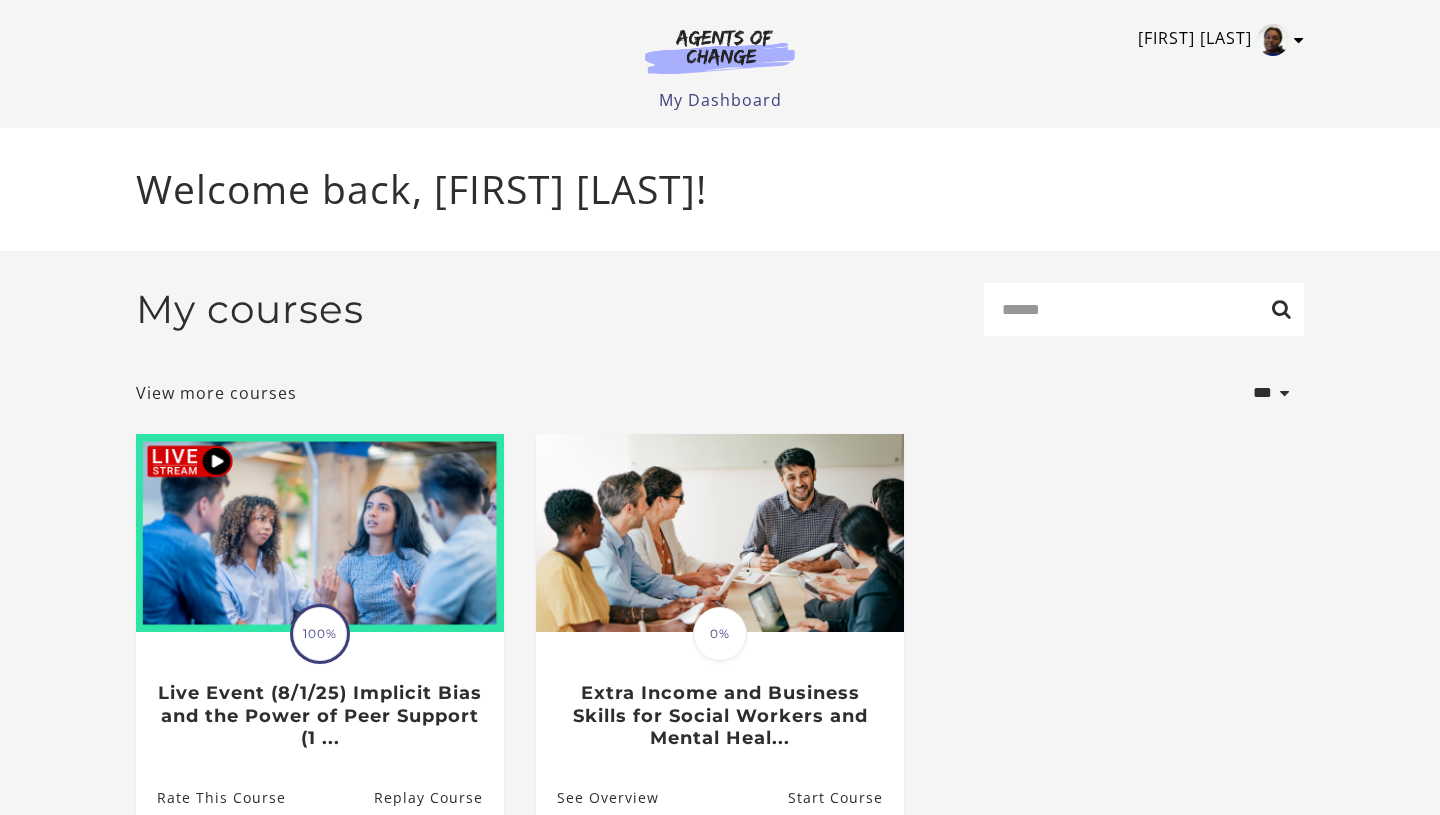 click at bounding box center (1299, 40) 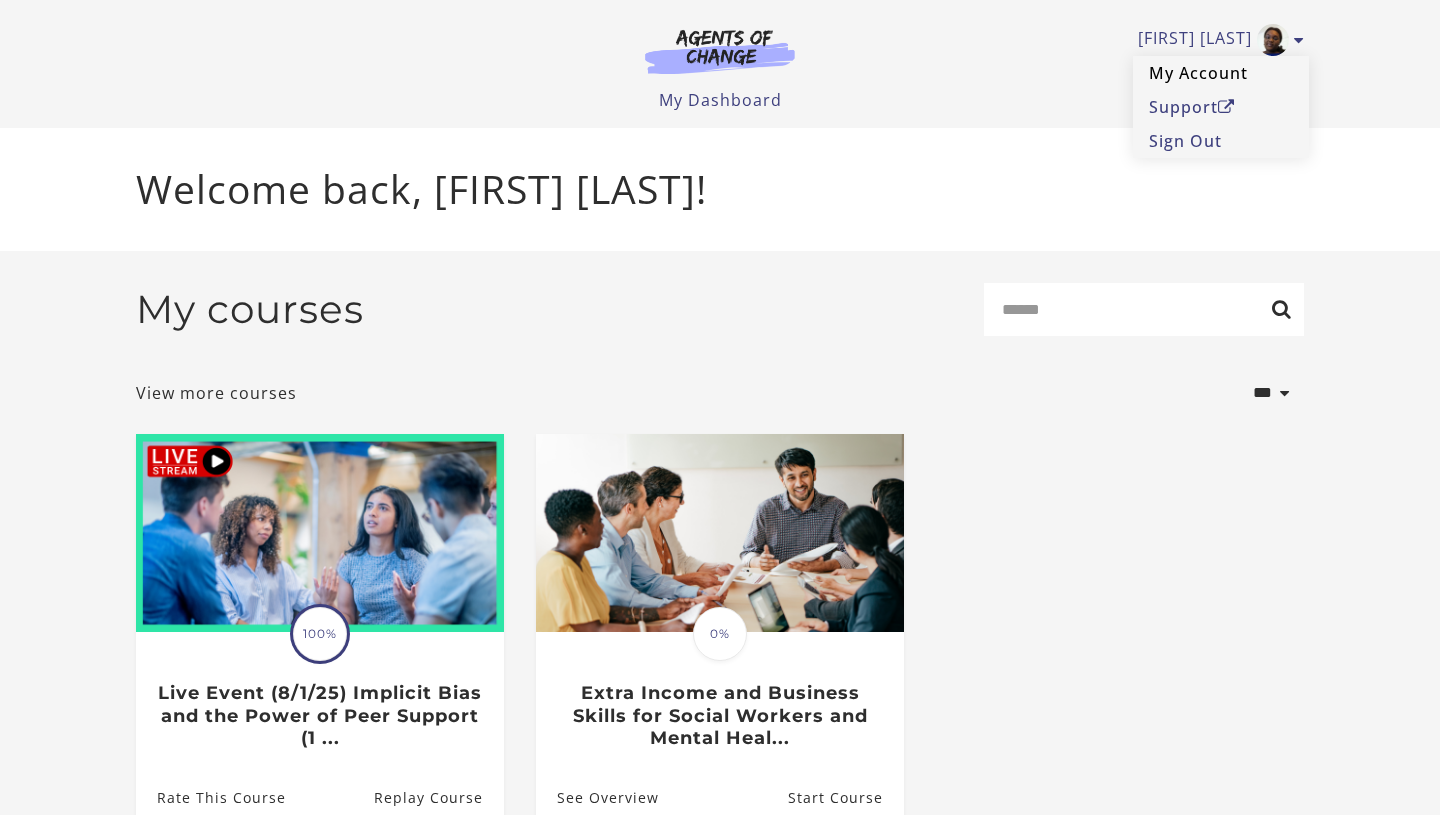 click on "My Account" at bounding box center [1221, 73] 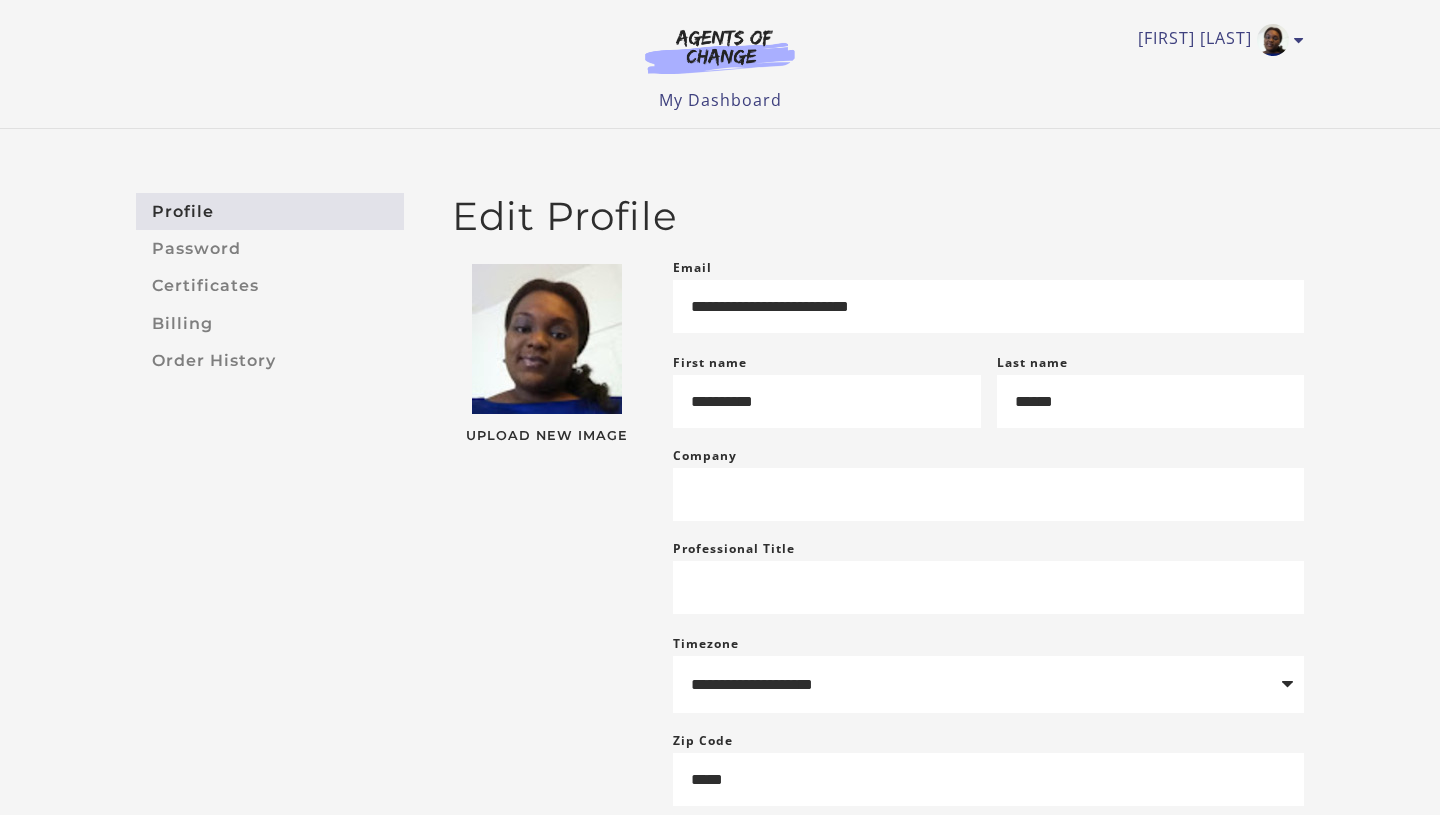 scroll, scrollTop: 0, scrollLeft: 0, axis: both 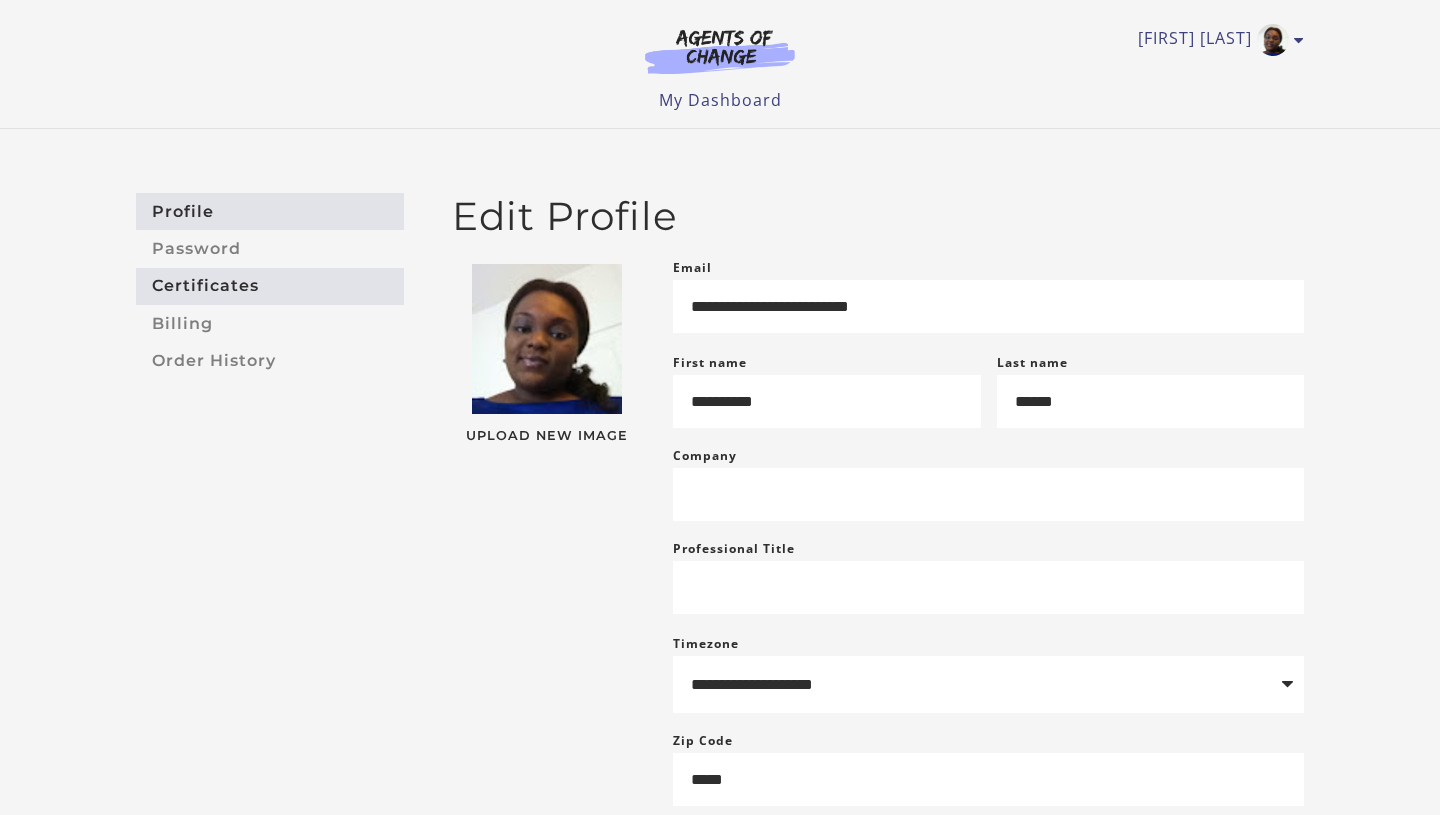 click on "Certificates" at bounding box center (270, 286) 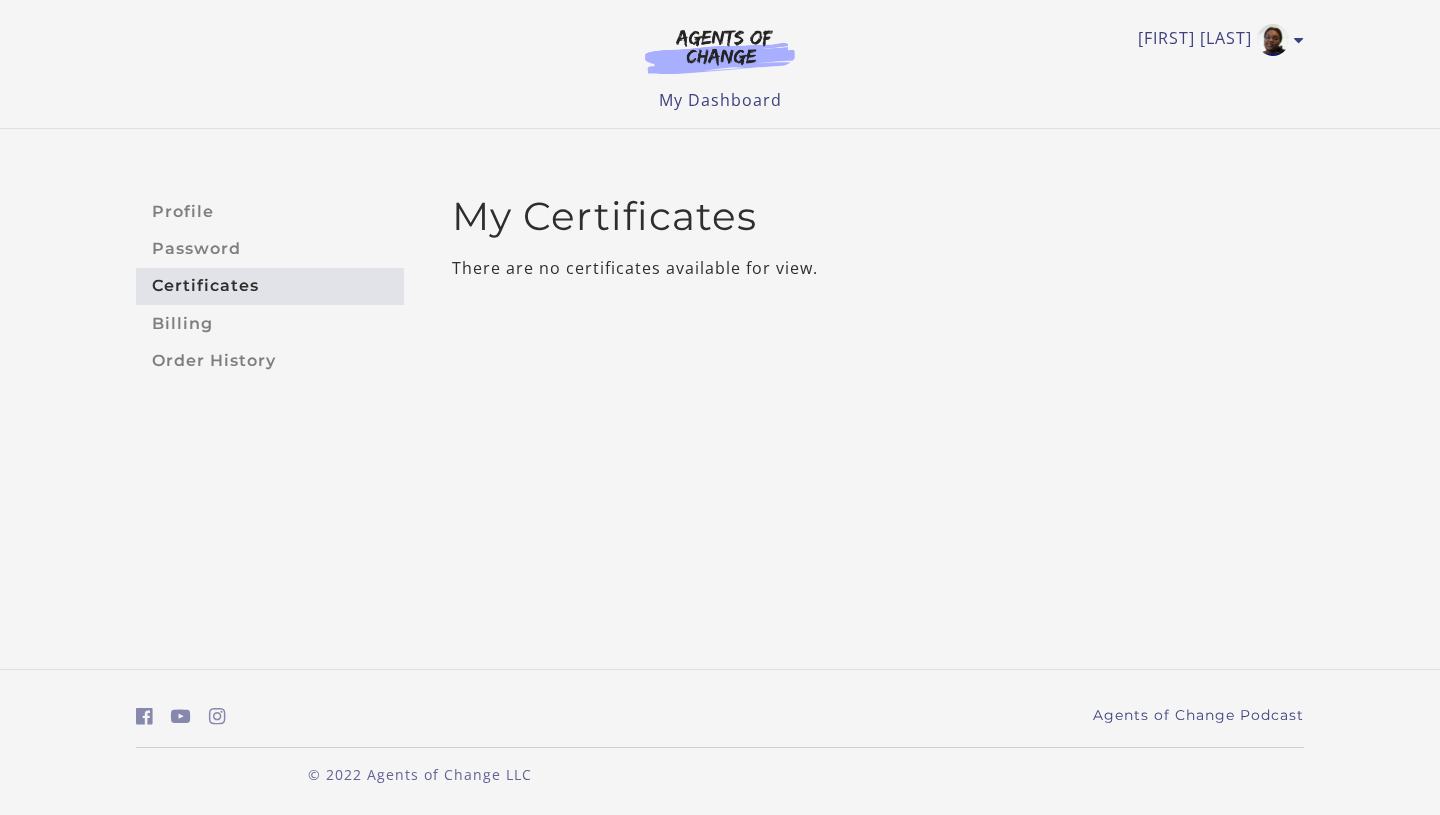 scroll, scrollTop: 0, scrollLeft: 0, axis: both 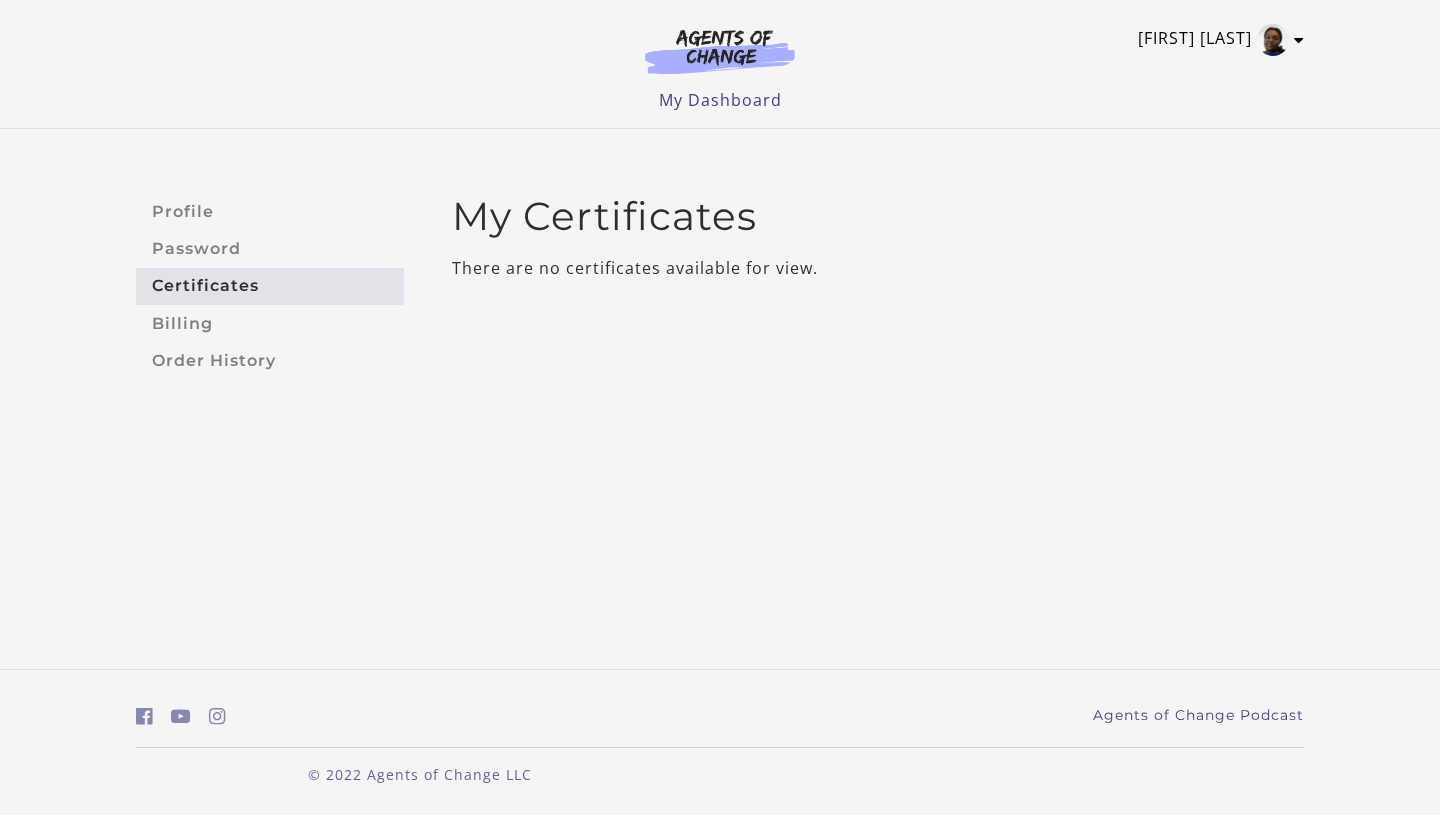 click at bounding box center (1299, 40) 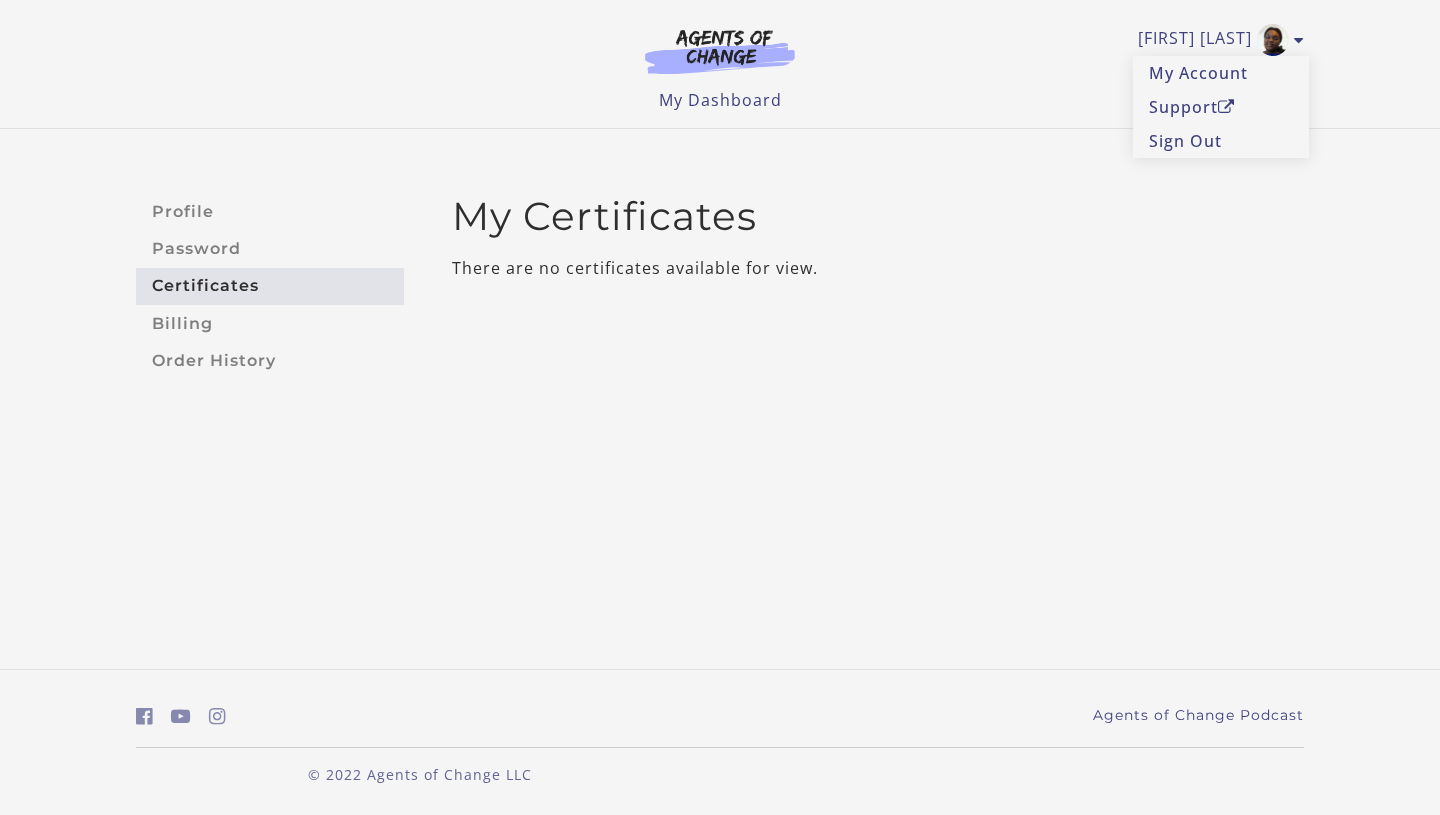 click on "My Certificates" at bounding box center [878, 216] 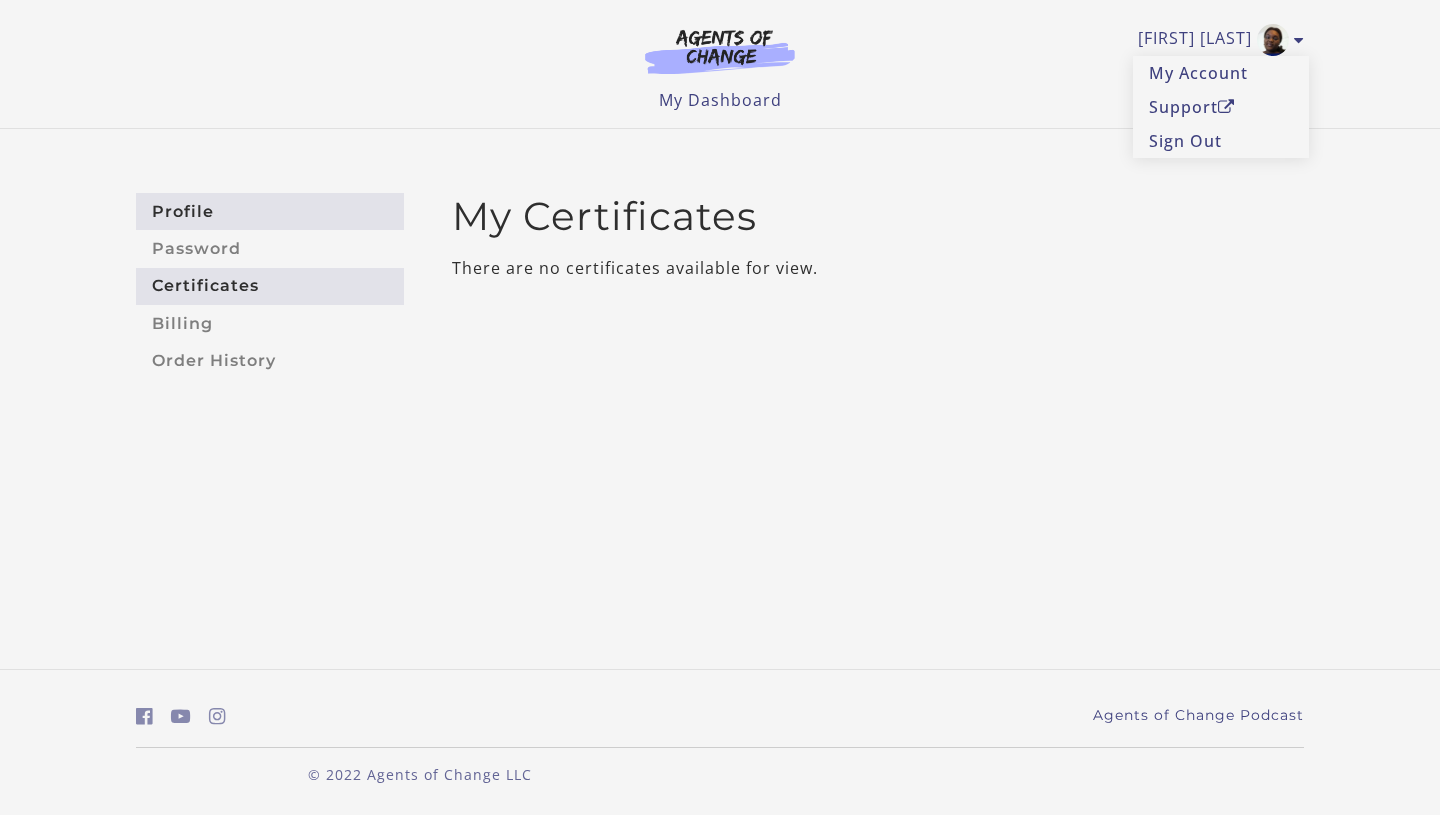 click on "Profile" at bounding box center [270, 211] 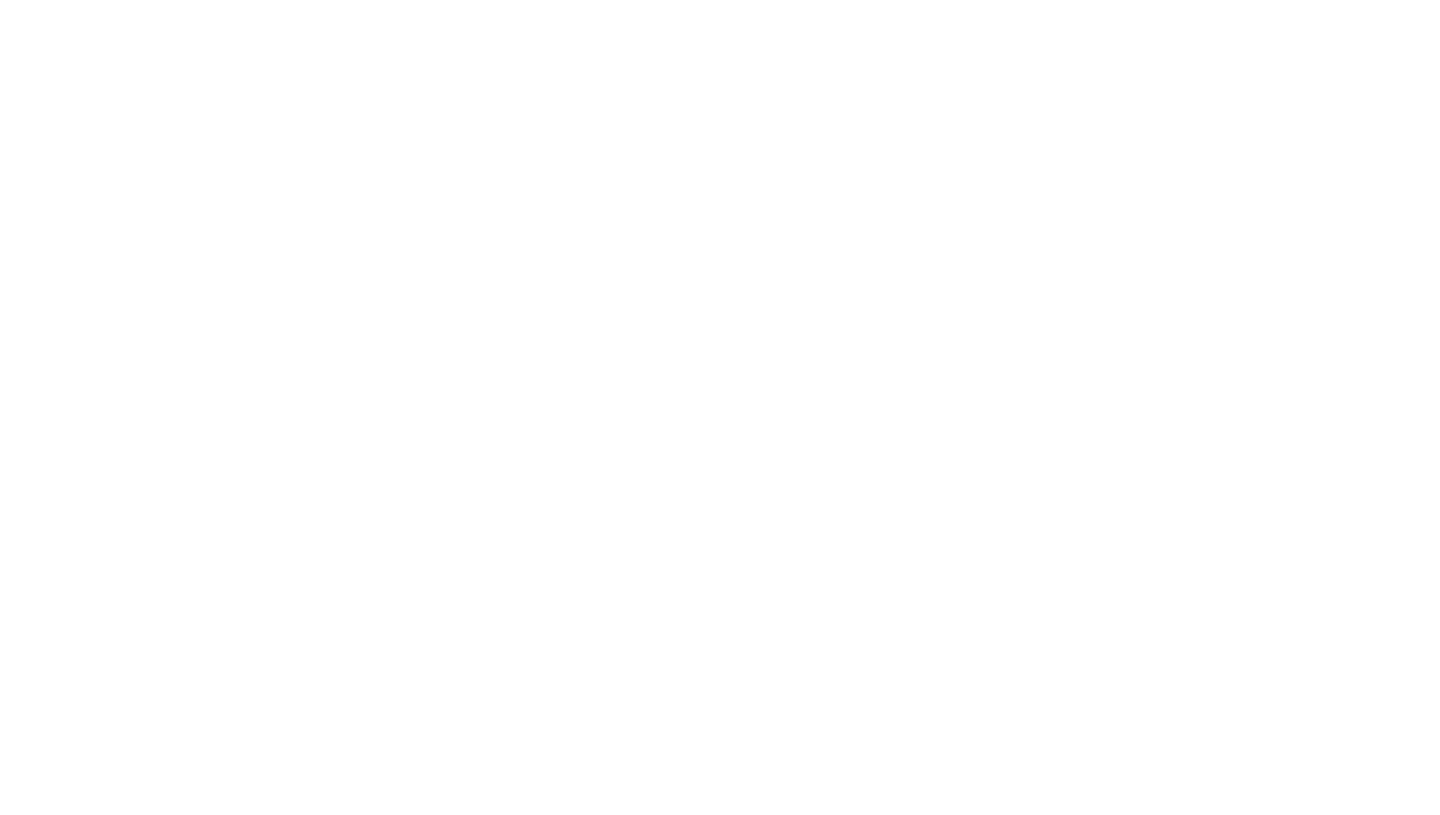 scroll, scrollTop: 0, scrollLeft: 0, axis: both 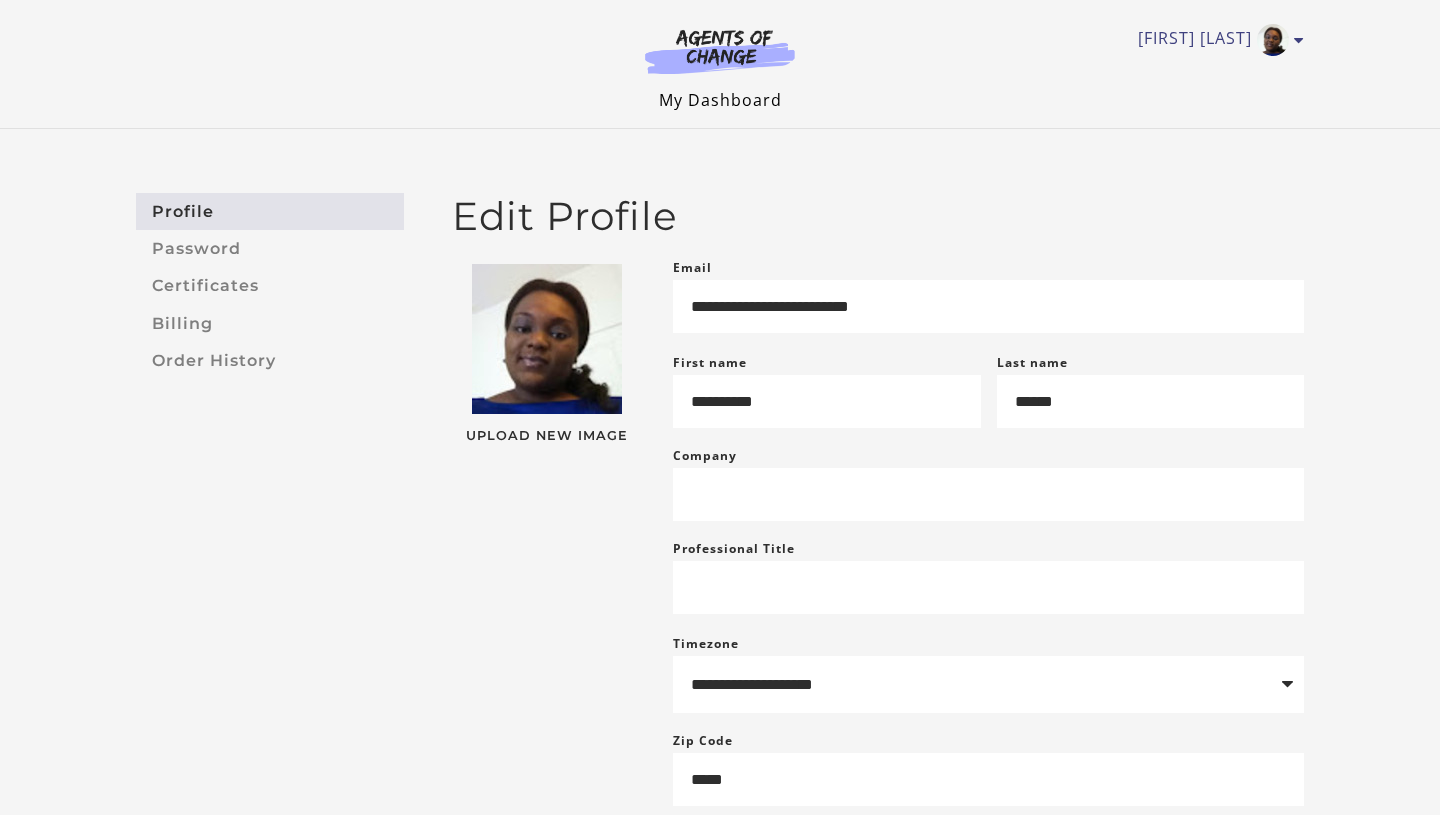 click on "My Dashboard" at bounding box center (720, 100) 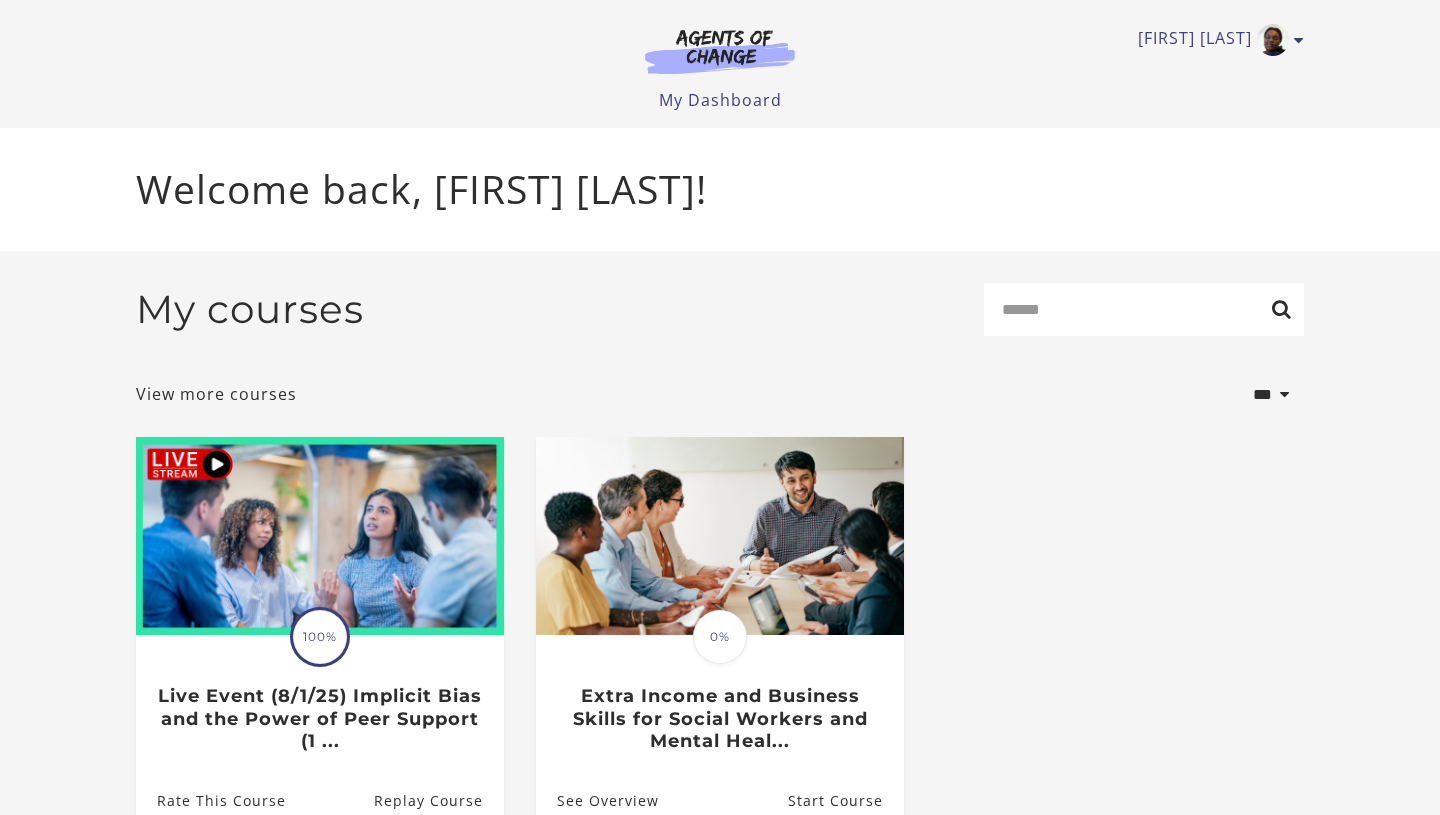 scroll, scrollTop: 0, scrollLeft: 0, axis: both 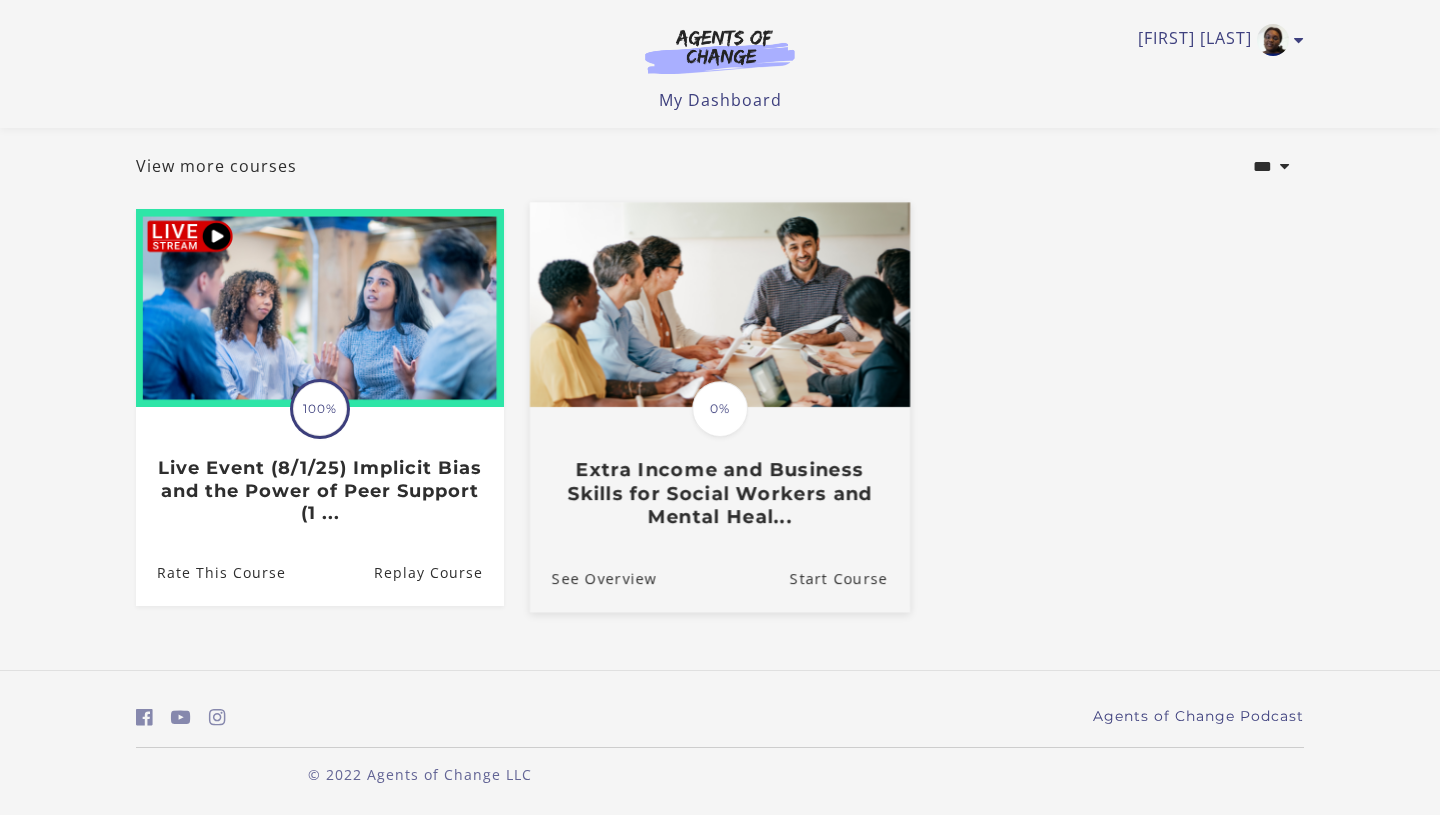 click on "Extra Income and Business Skills for Social Workers and Mental Heal..." at bounding box center [720, 494] 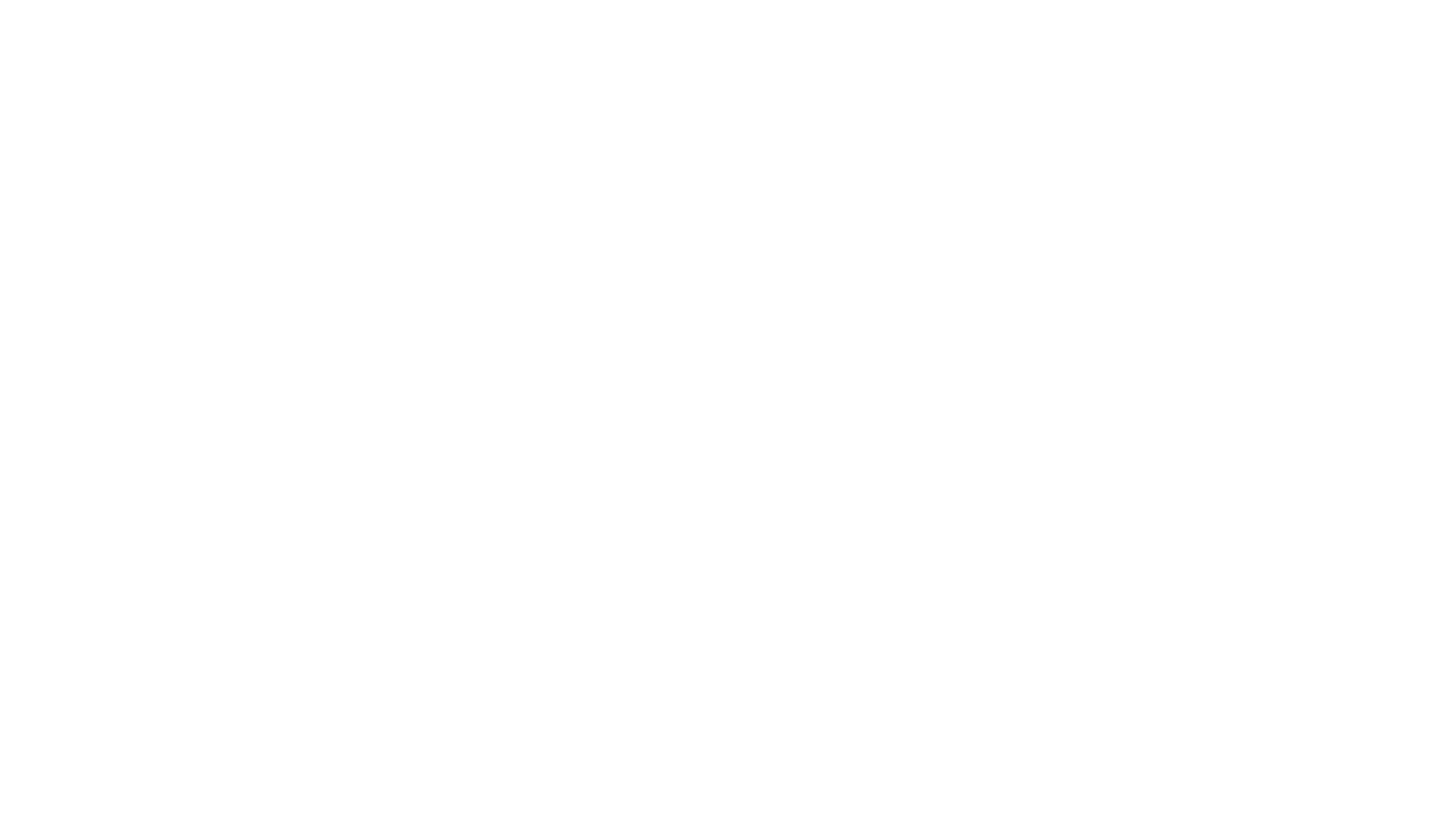 scroll, scrollTop: 0, scrollLeft: 0, axis: both 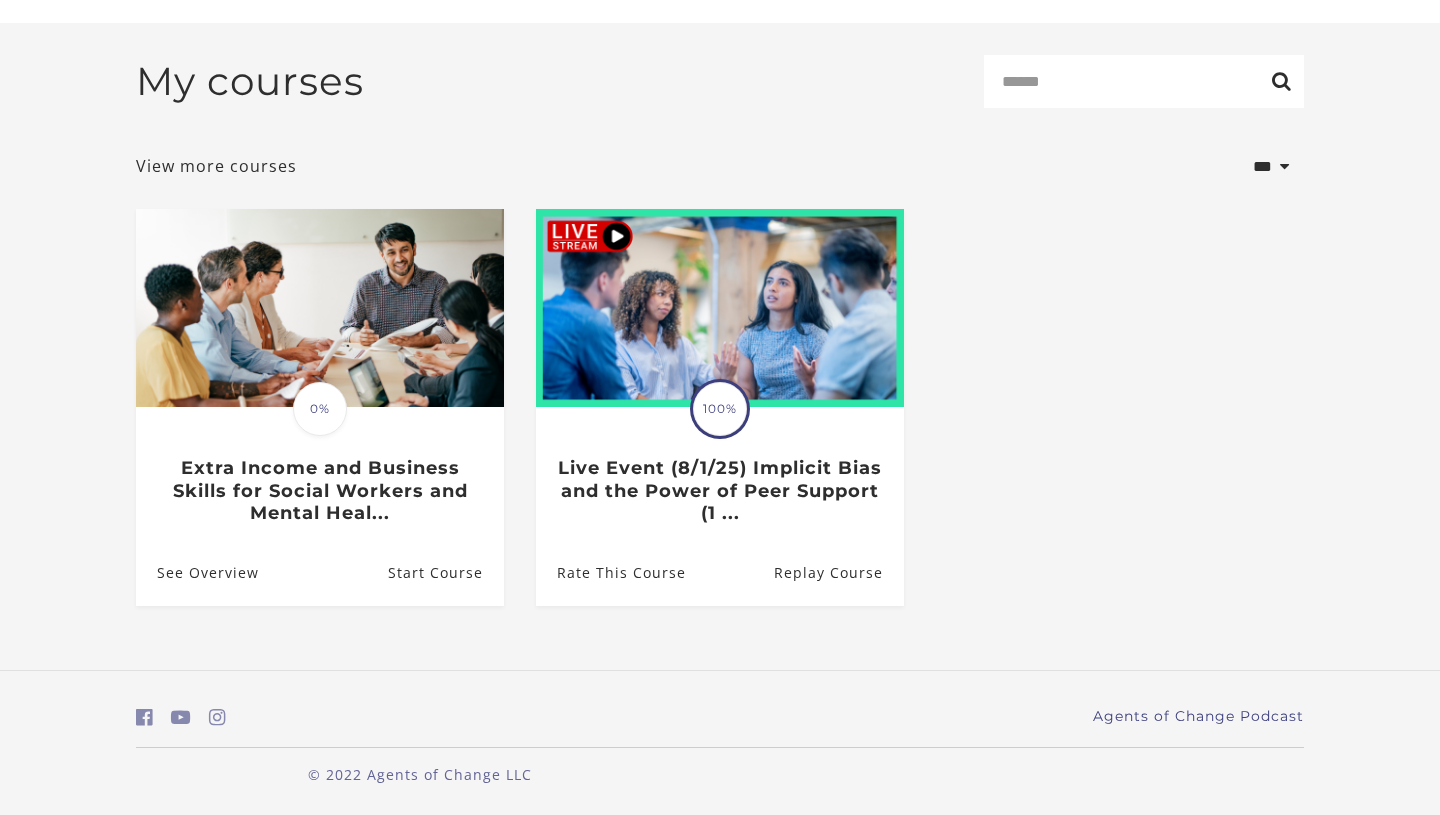 click on "**********" at bounding box center [720, 346] 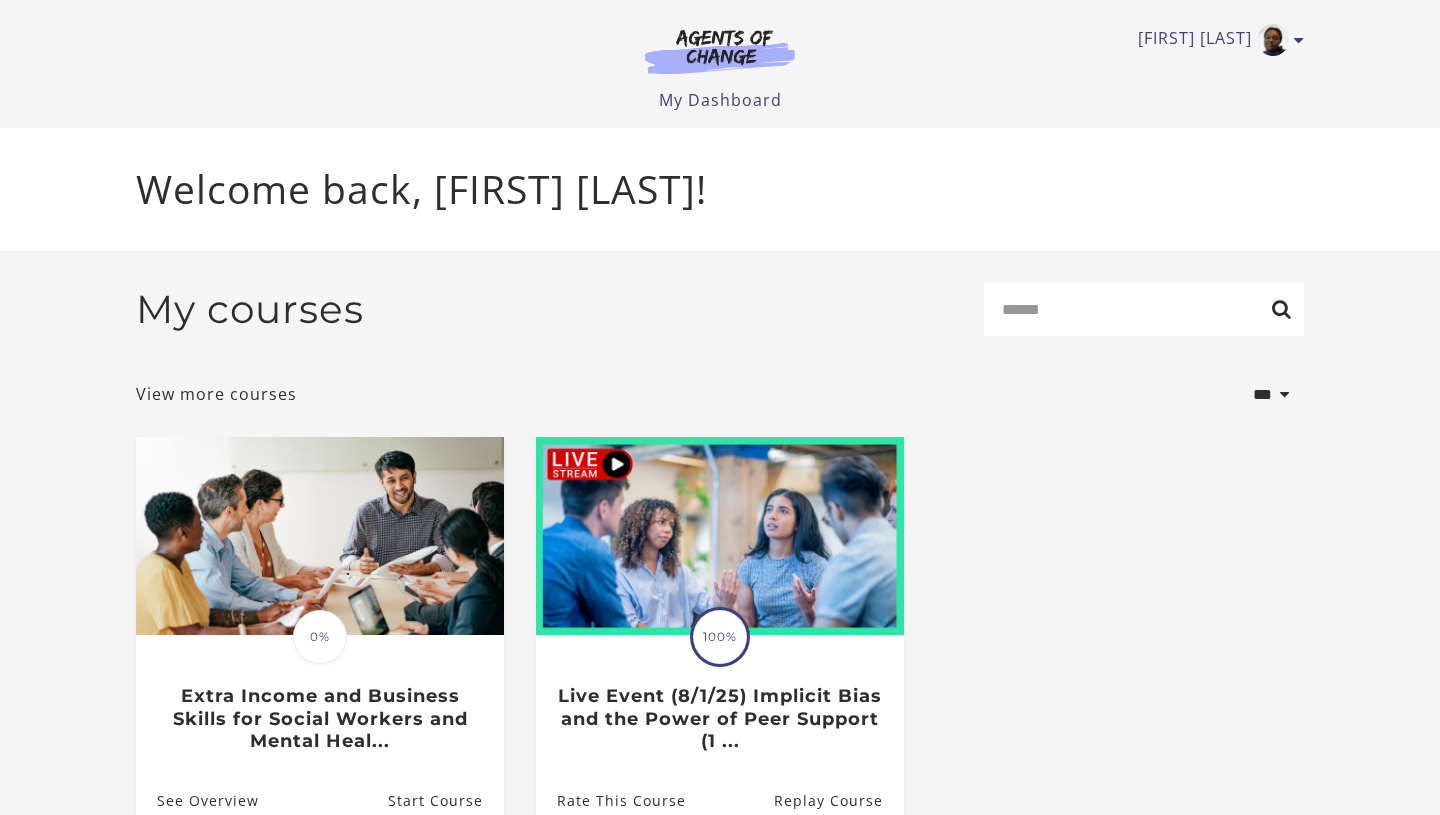 scroll, scrollTop: 0, scrollLeft: 0, axis: both 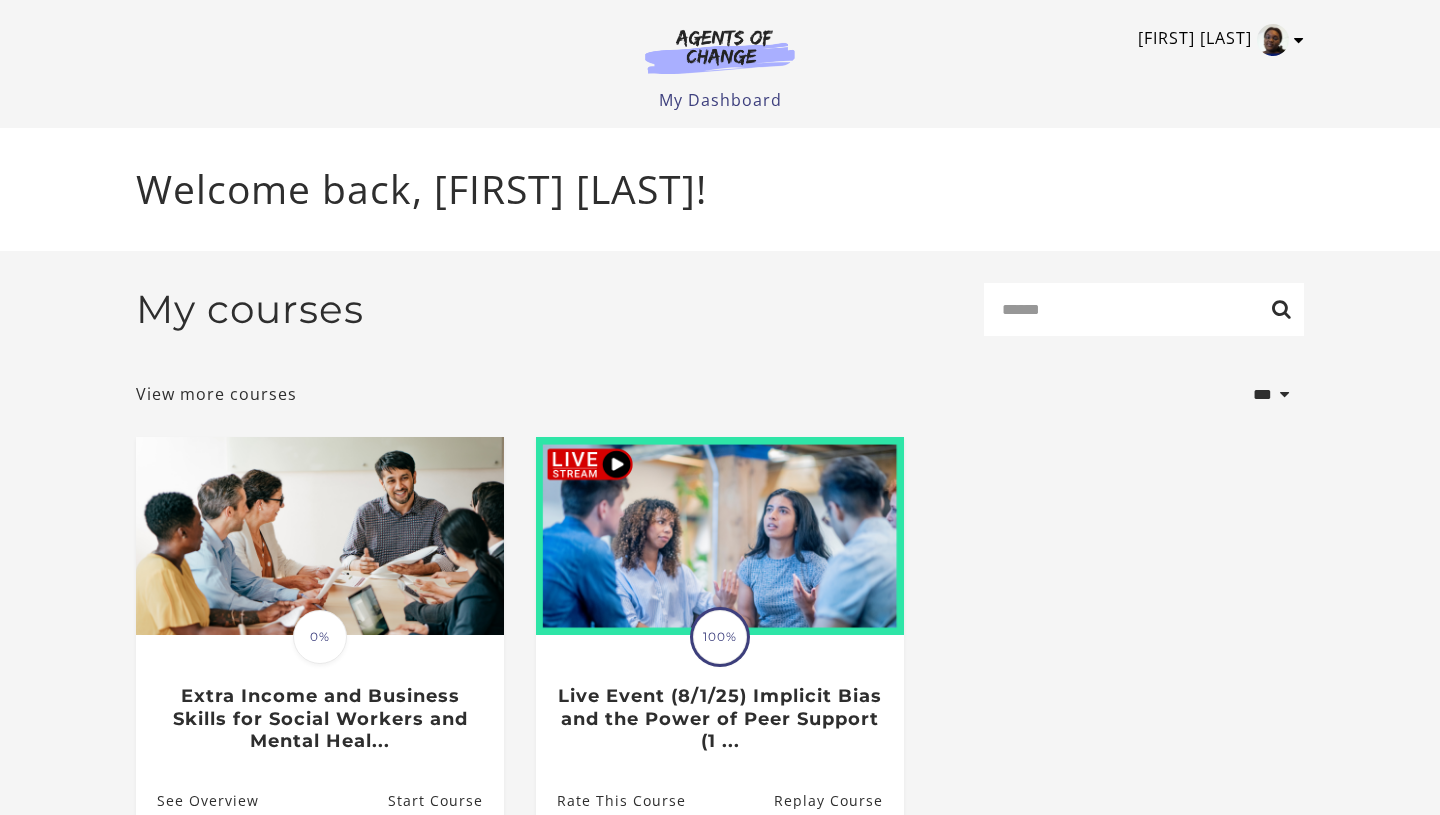 click on "[FIRST] [LAST]" at bounding box center [1216, 40] 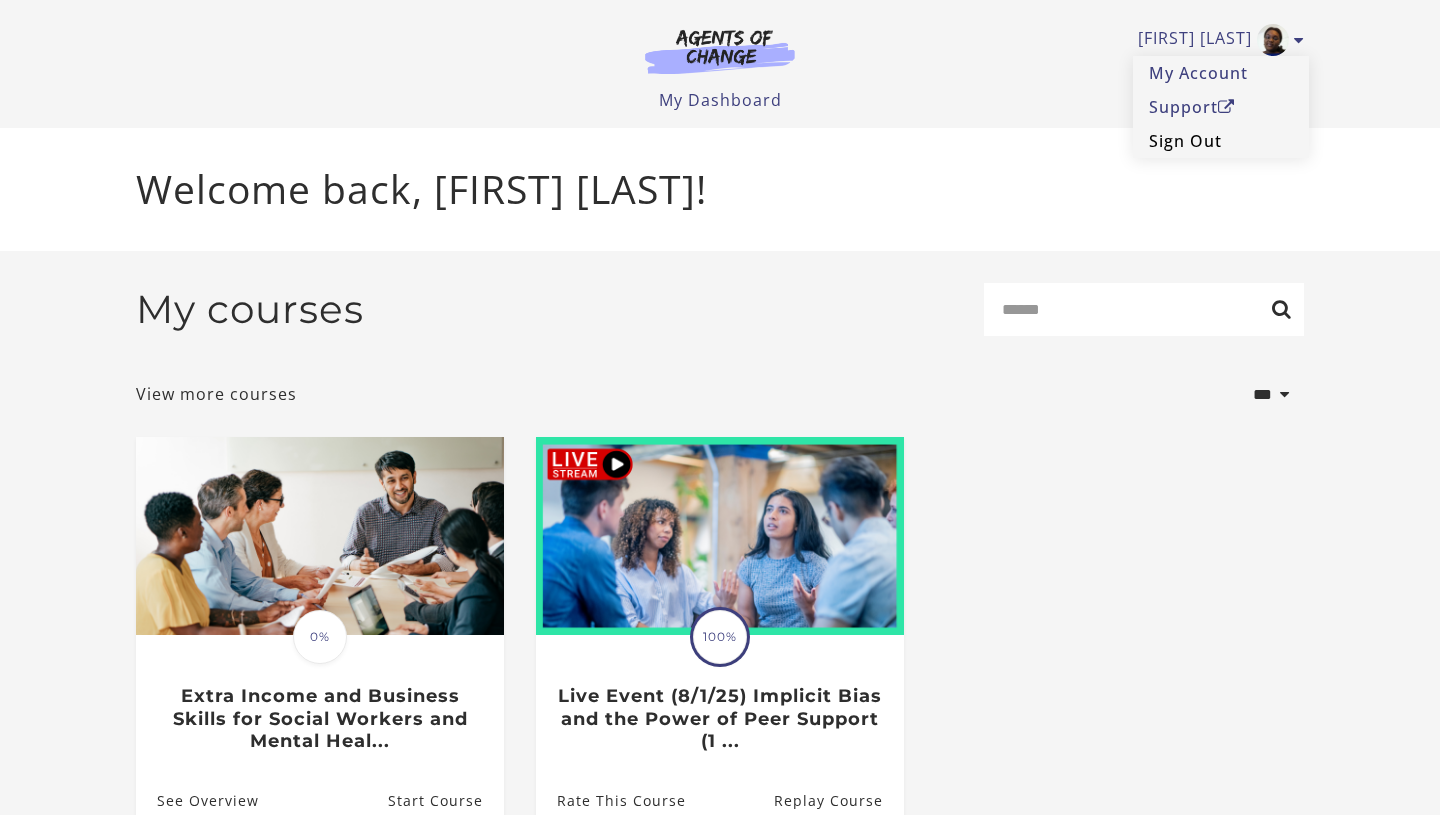 click on "Sign Out" at bounding box center [1221, 141] 